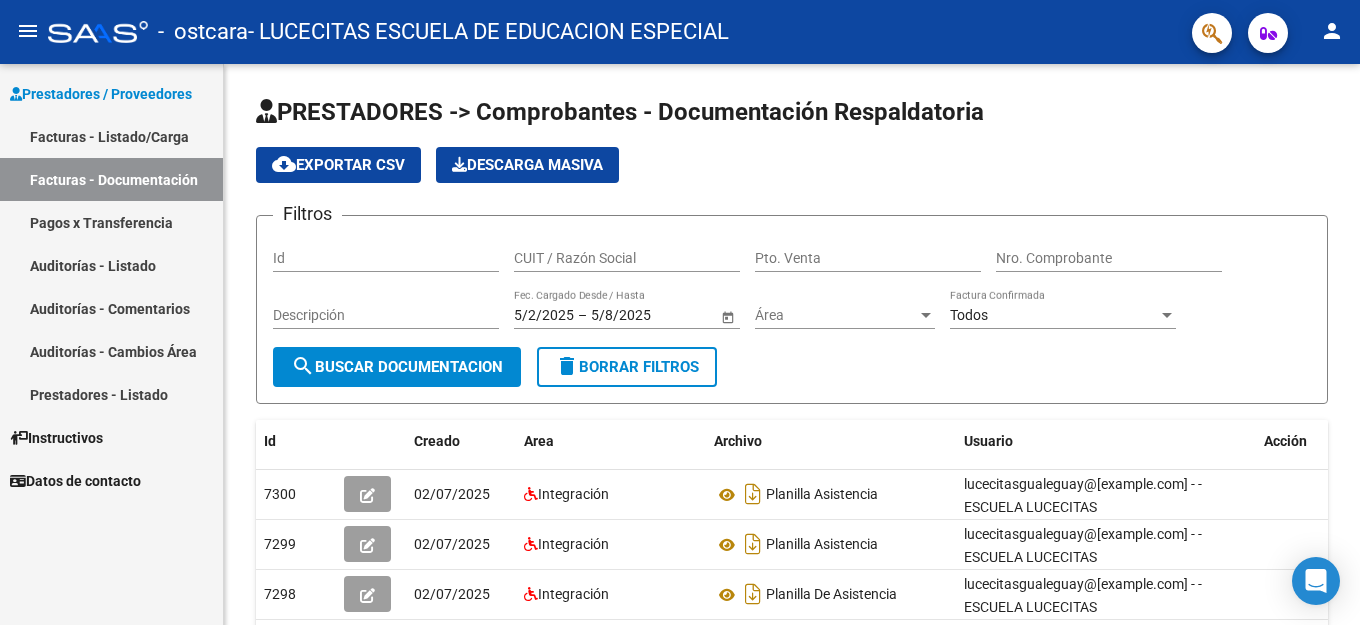 scroll, scrollTop: 0, scrollLeft: 0, axis: both 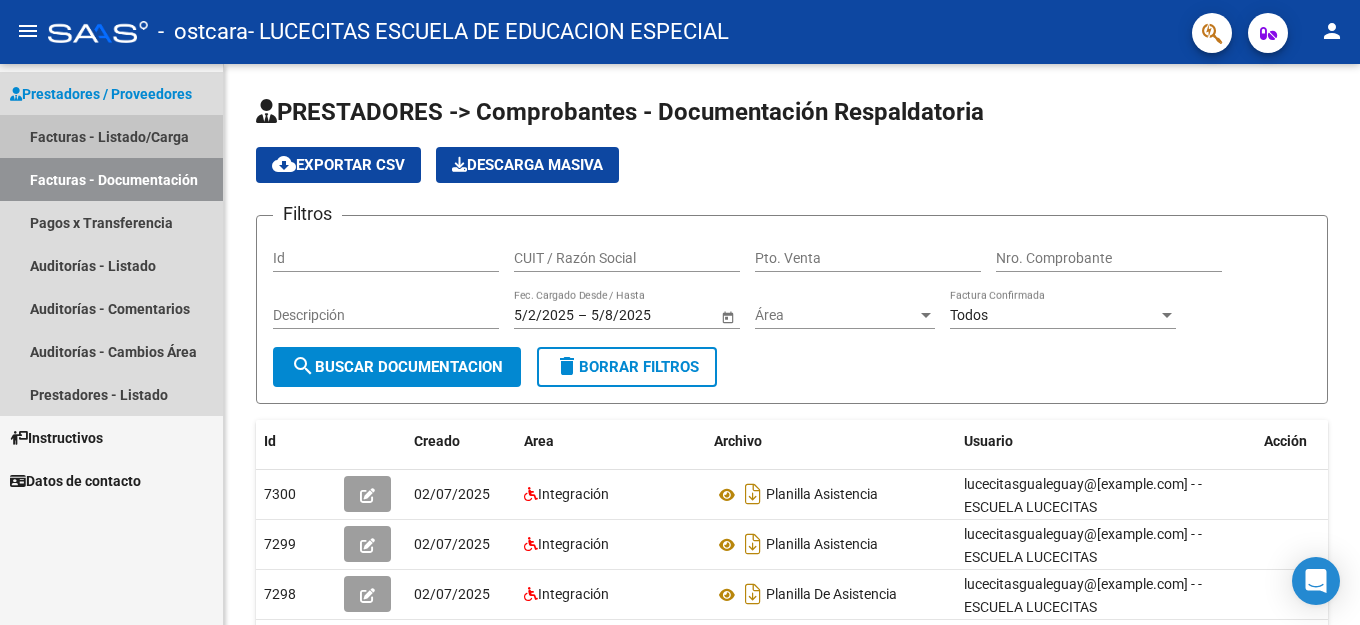 click on "Facturas - Listado/Carga" at bounding box center [111, 136] 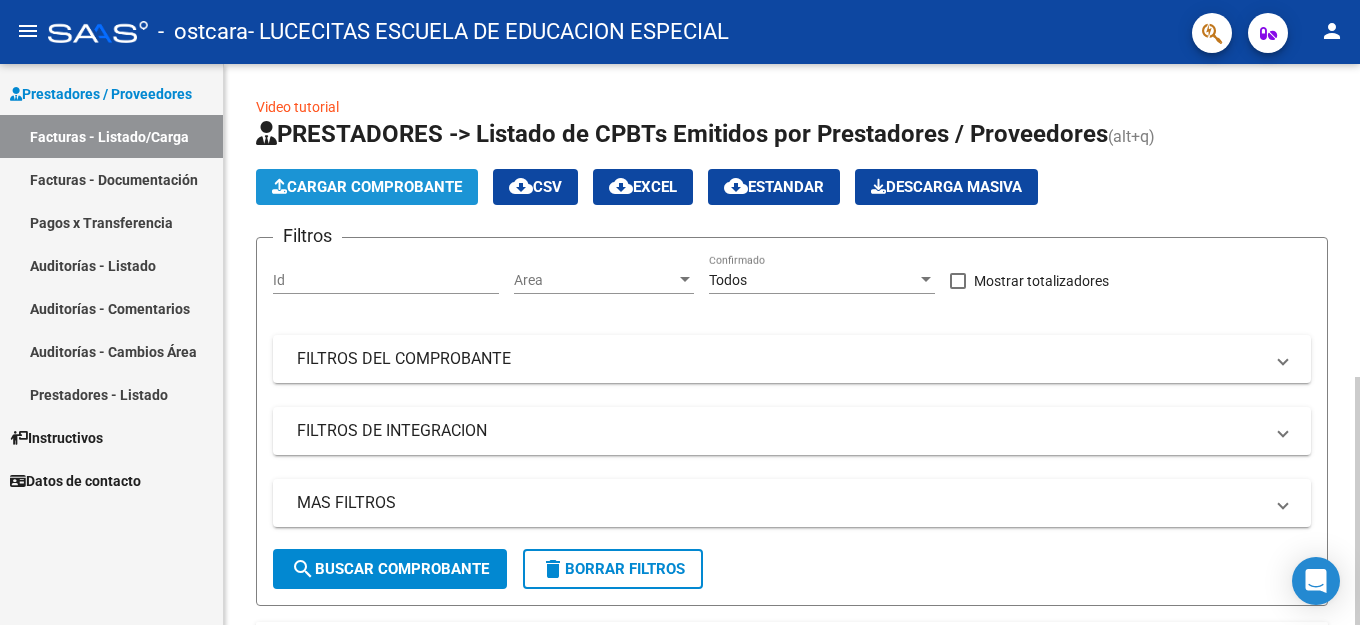 click on "Cargar Comprobante" 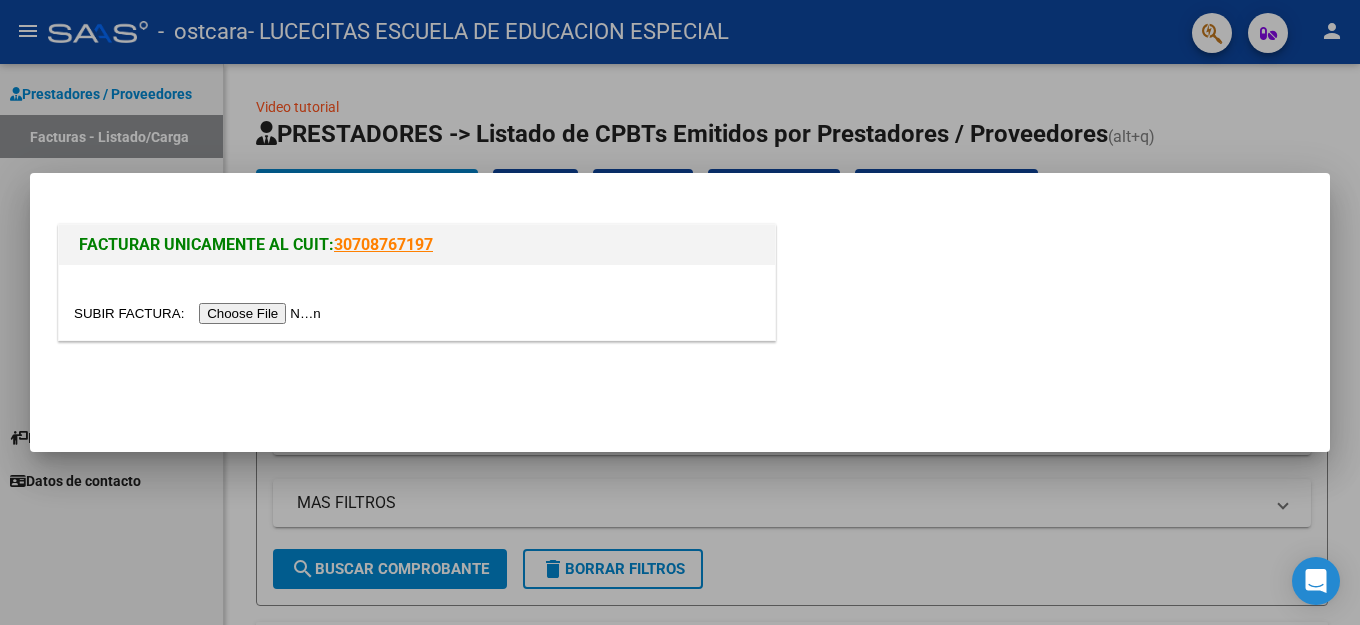 click at bounding box center [680, 312] 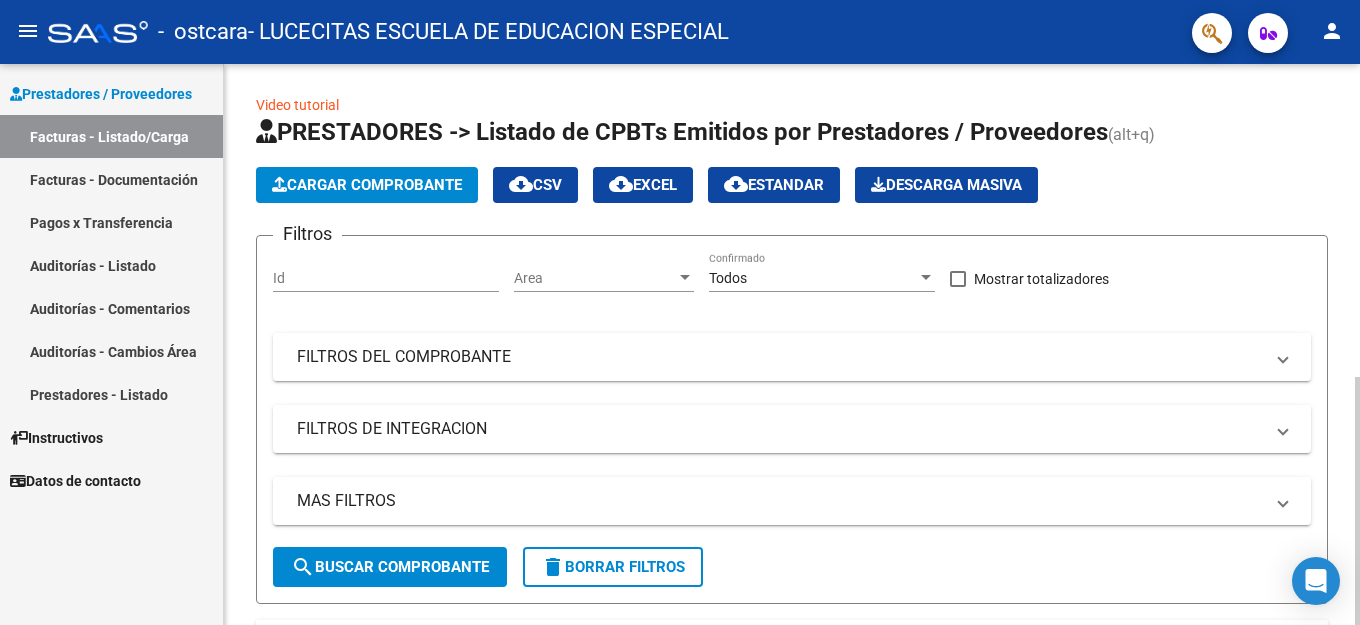 scroll, scrollTop: 0, scrollLeft: 0, axis: both 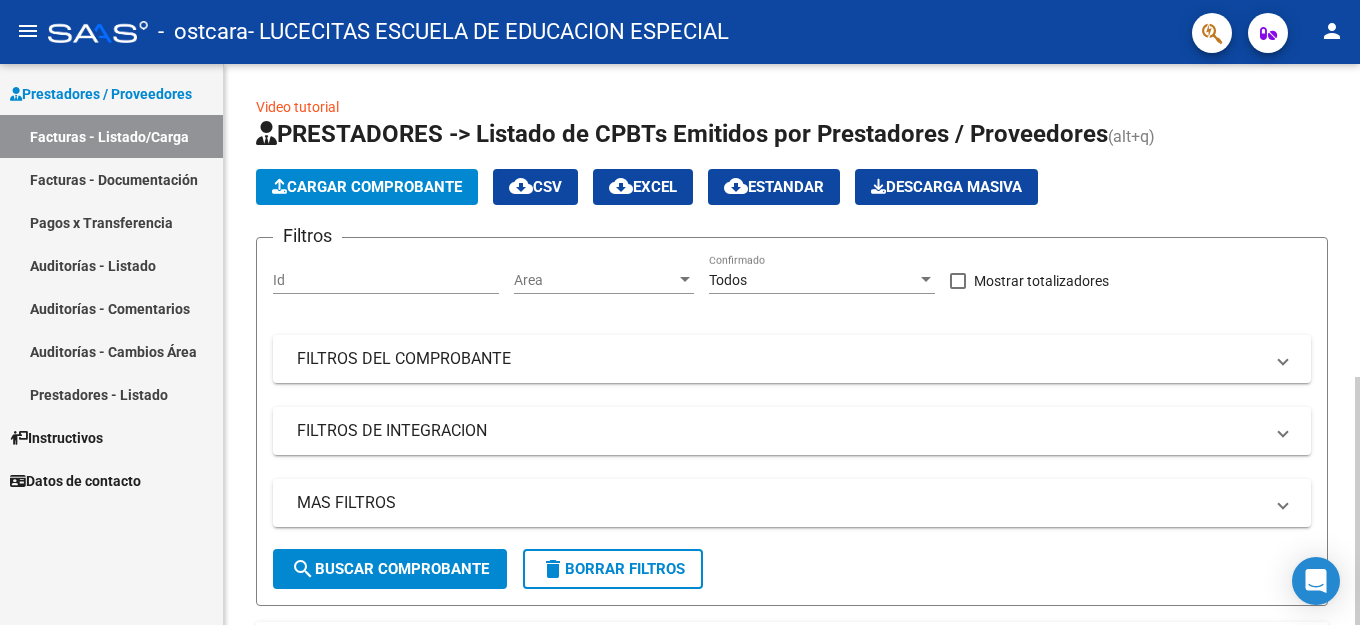 click 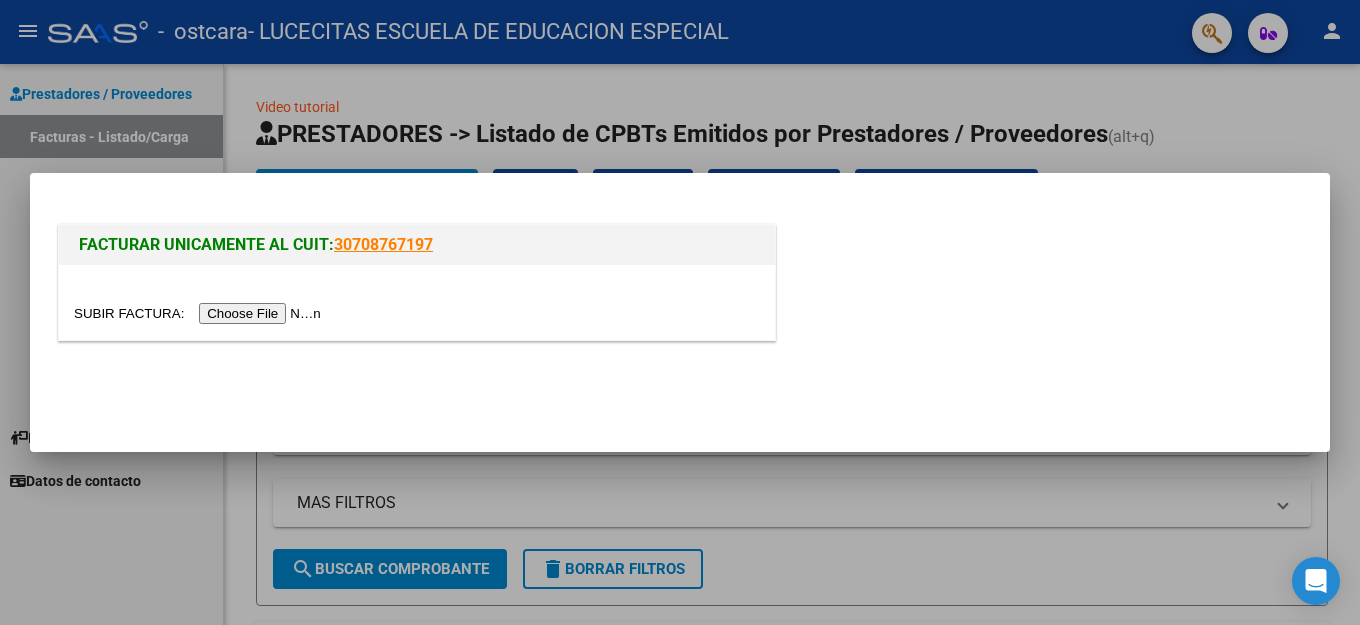 click at bounding box center (200, 313) 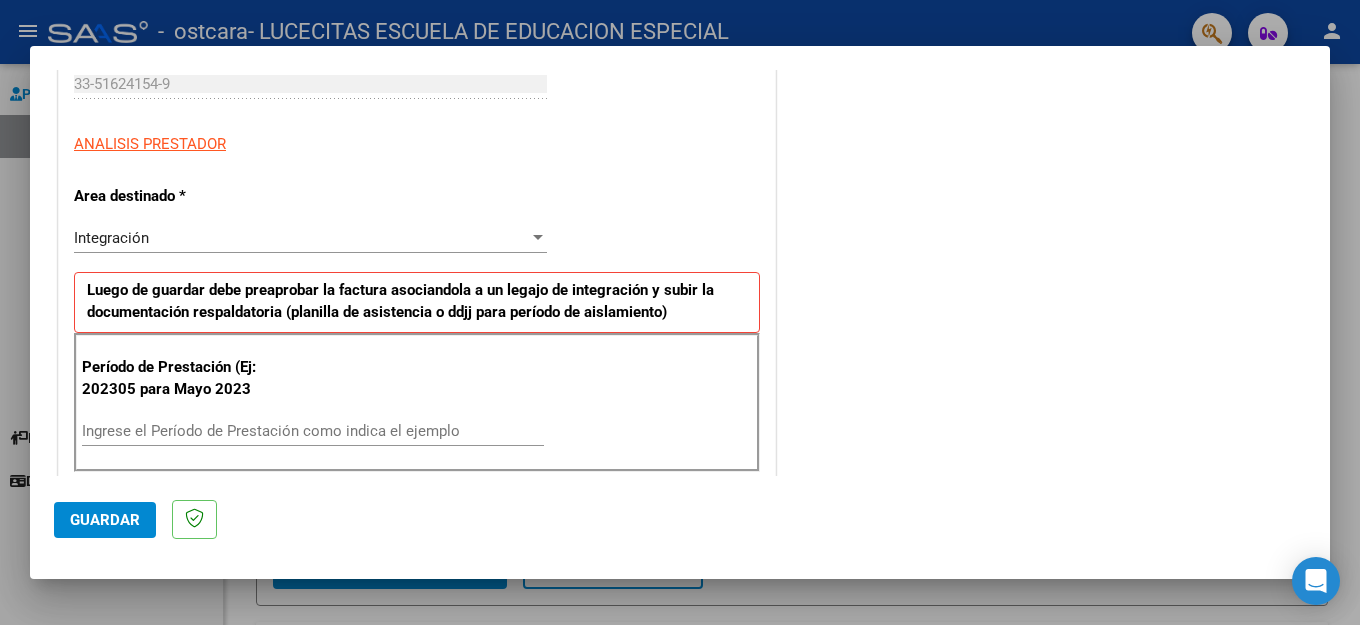 scroll, scrollTop: 337, scrollLeft: 0, axis: vertical 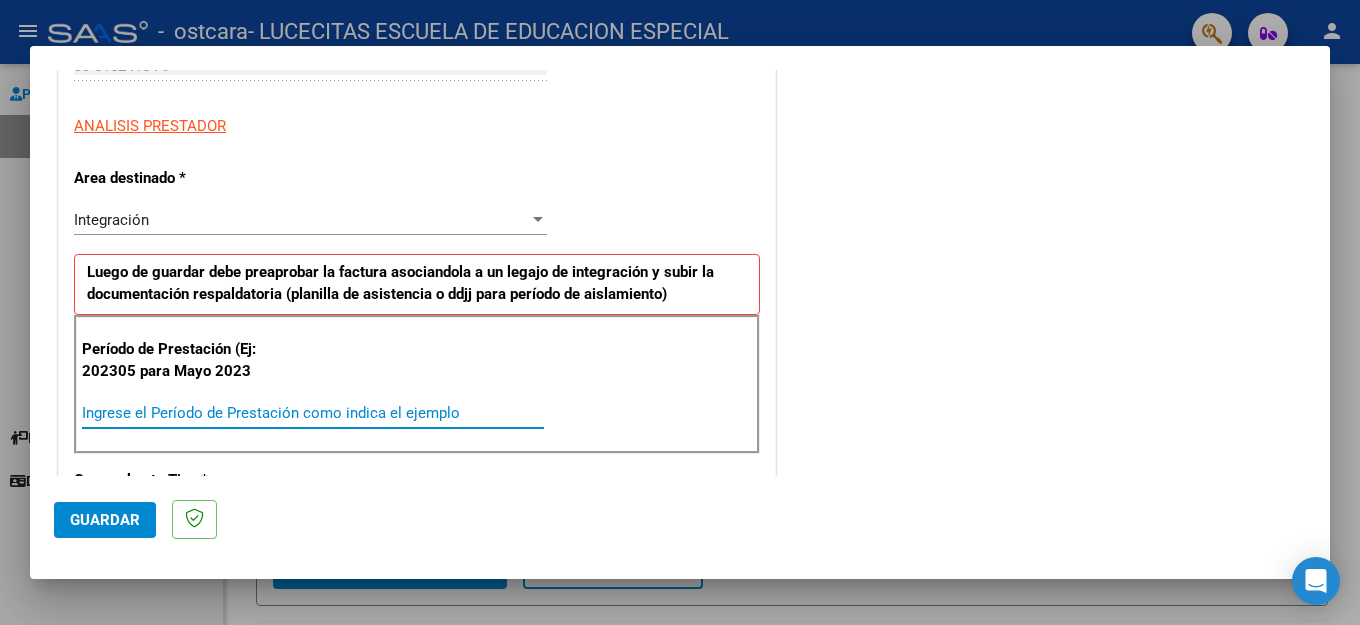 click on "Ingrese el Período de Prestación como indica el ejemplo" at bounding box center (313, 413) 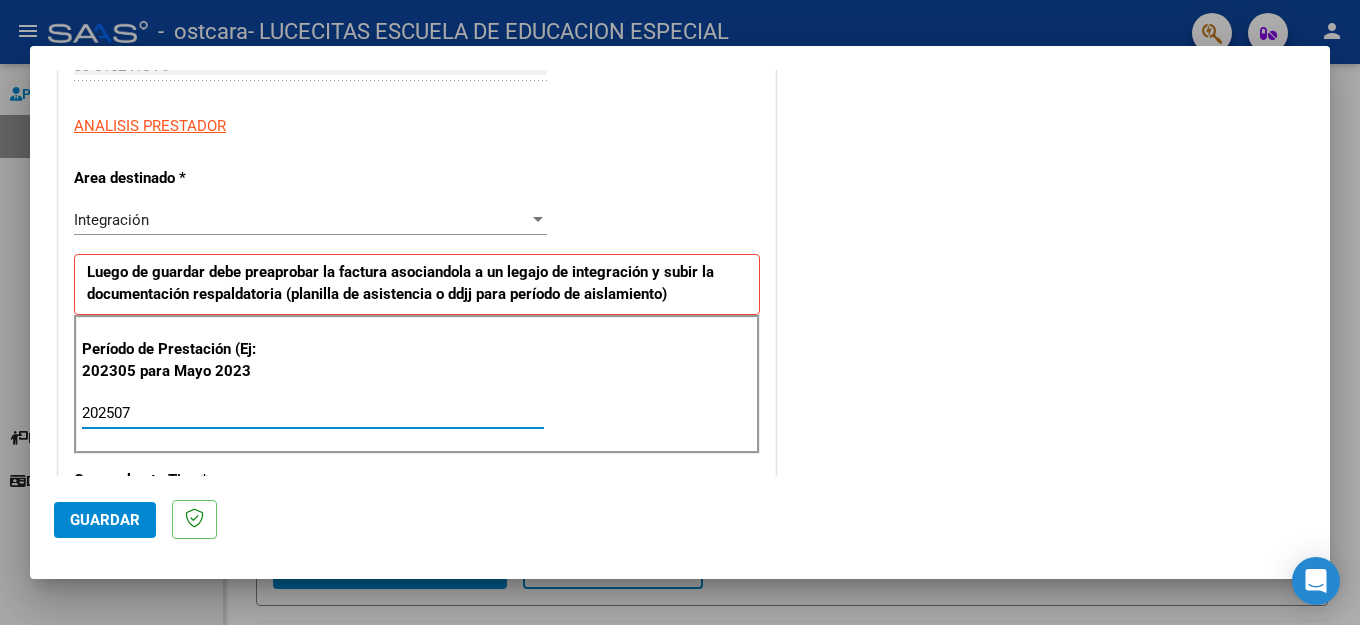type on "202507" 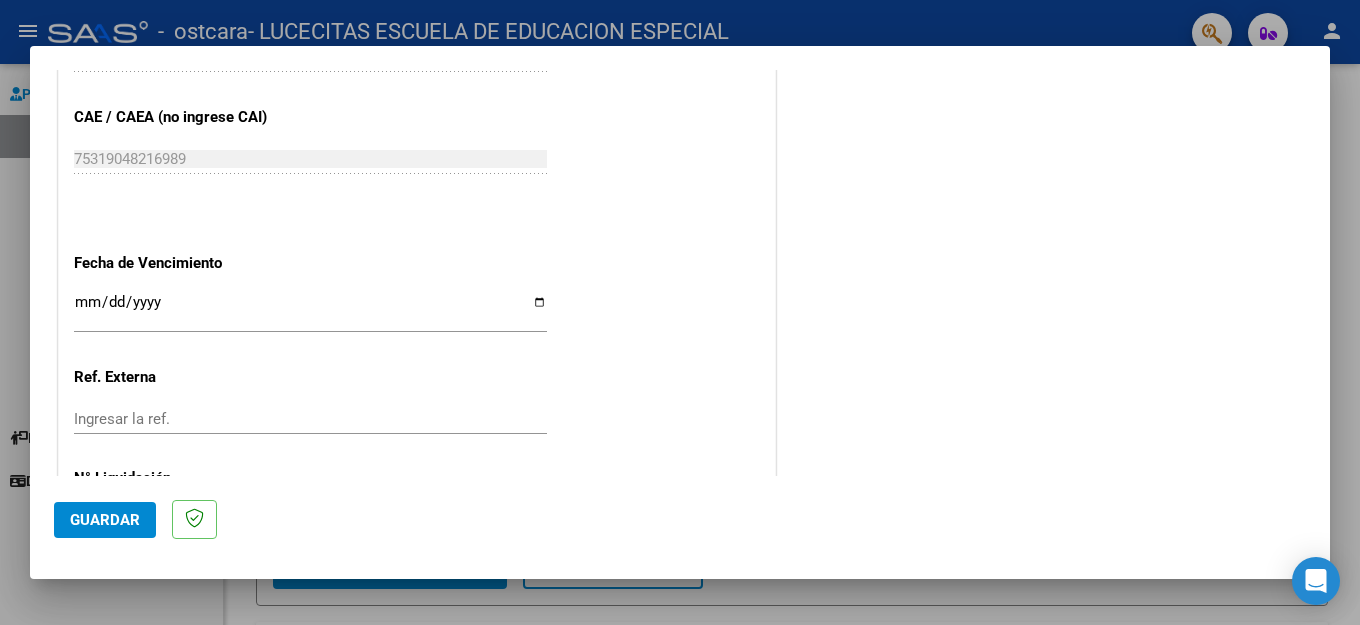 scroll, scrollTop: 1233, scrollLeft: 0, axis: vertical 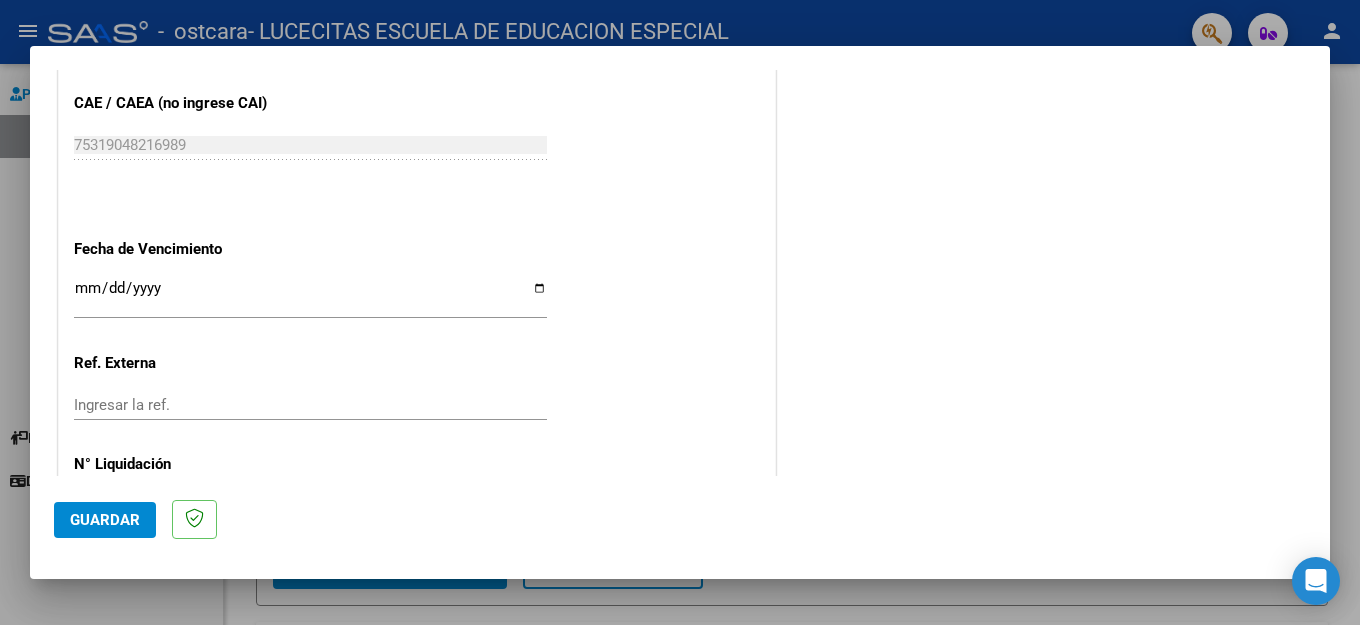 click on "Ingresar la fecha" at bounding box center (310, 296) 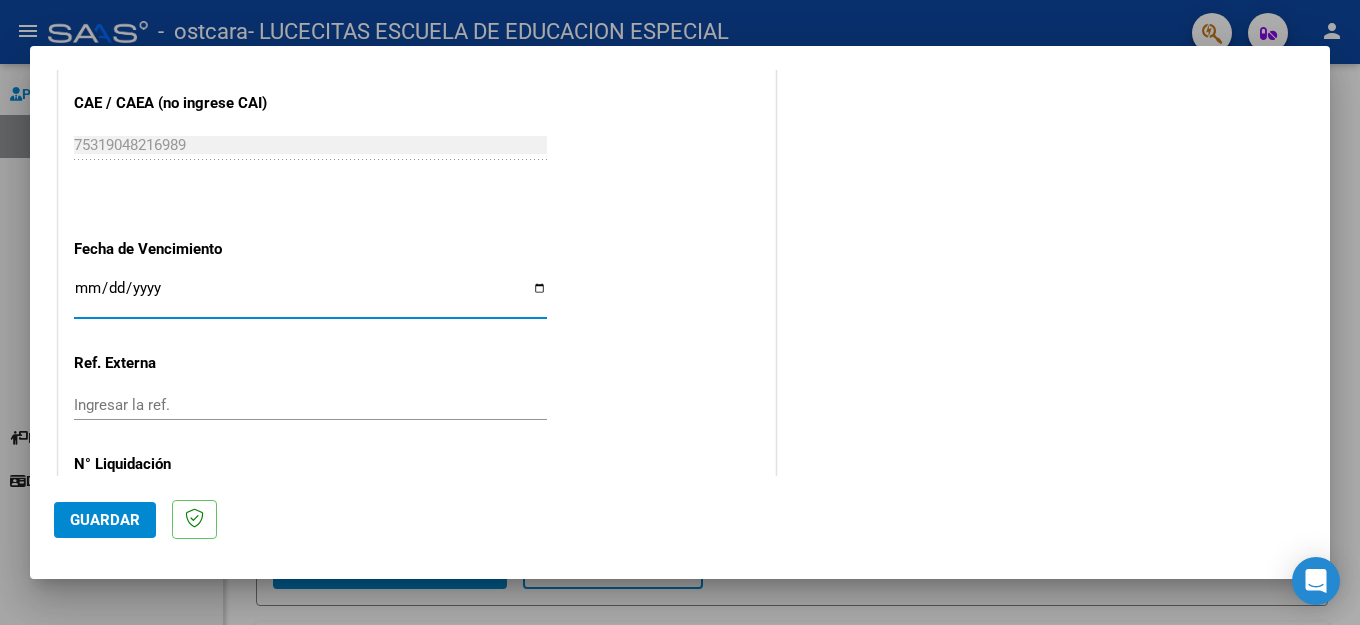 type on "2025-08-15" 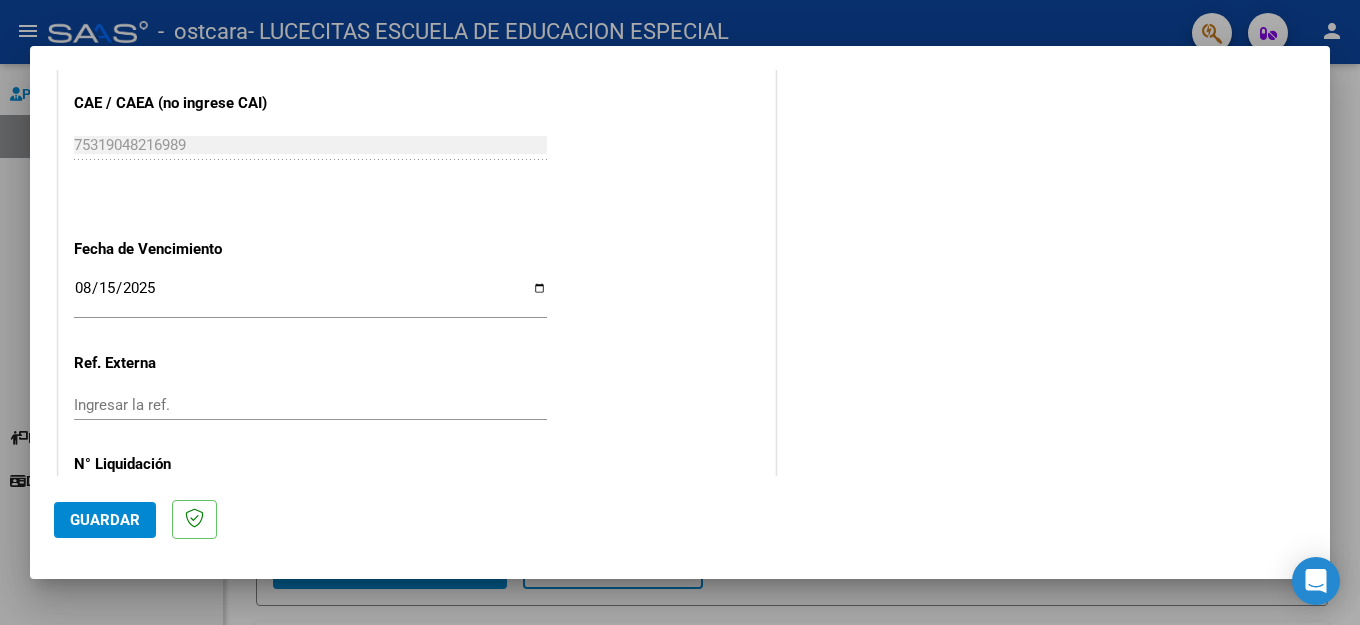 scroll, scrollTop: 1292, scrollLeft: 0, axis: vertical 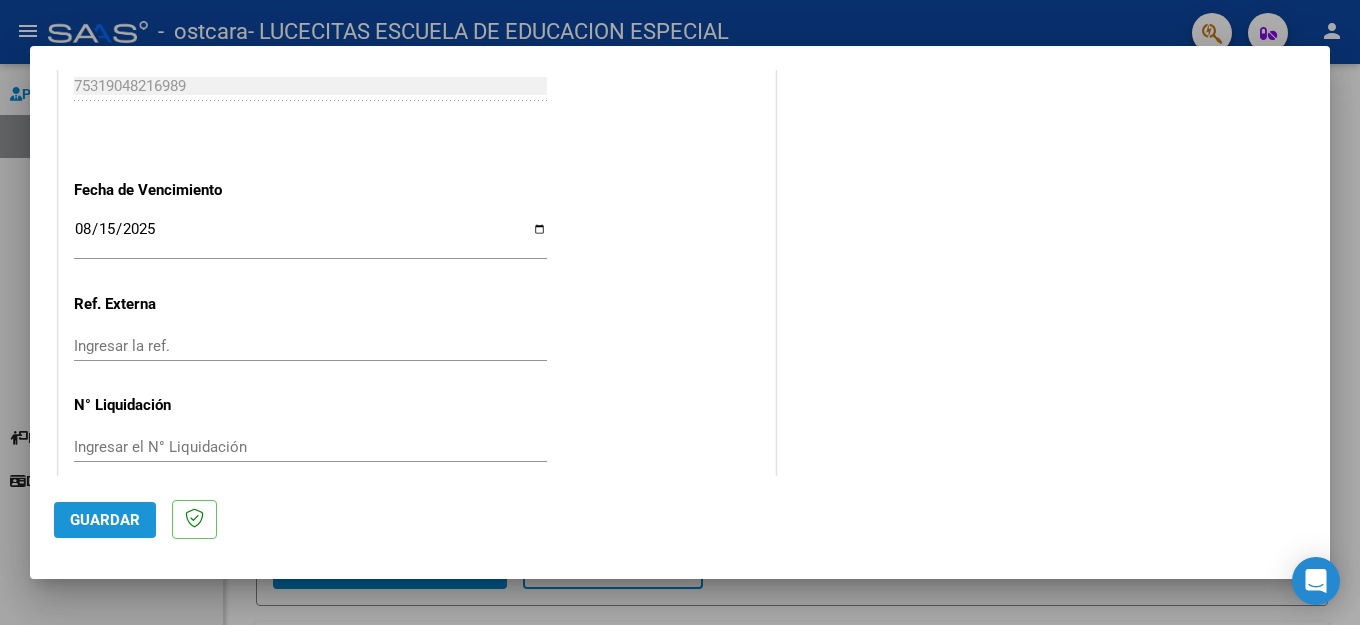 click on "Guardar" 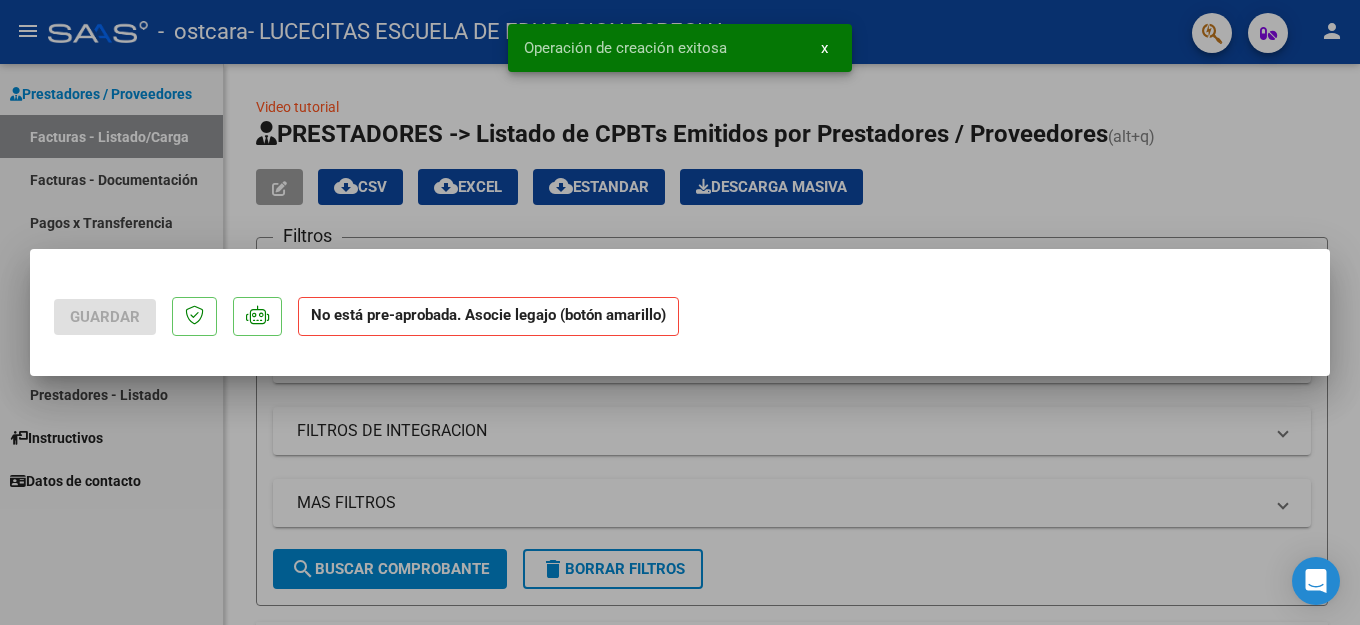 scroll, scrollTop: 0, scrollLeft: 0, axis: both 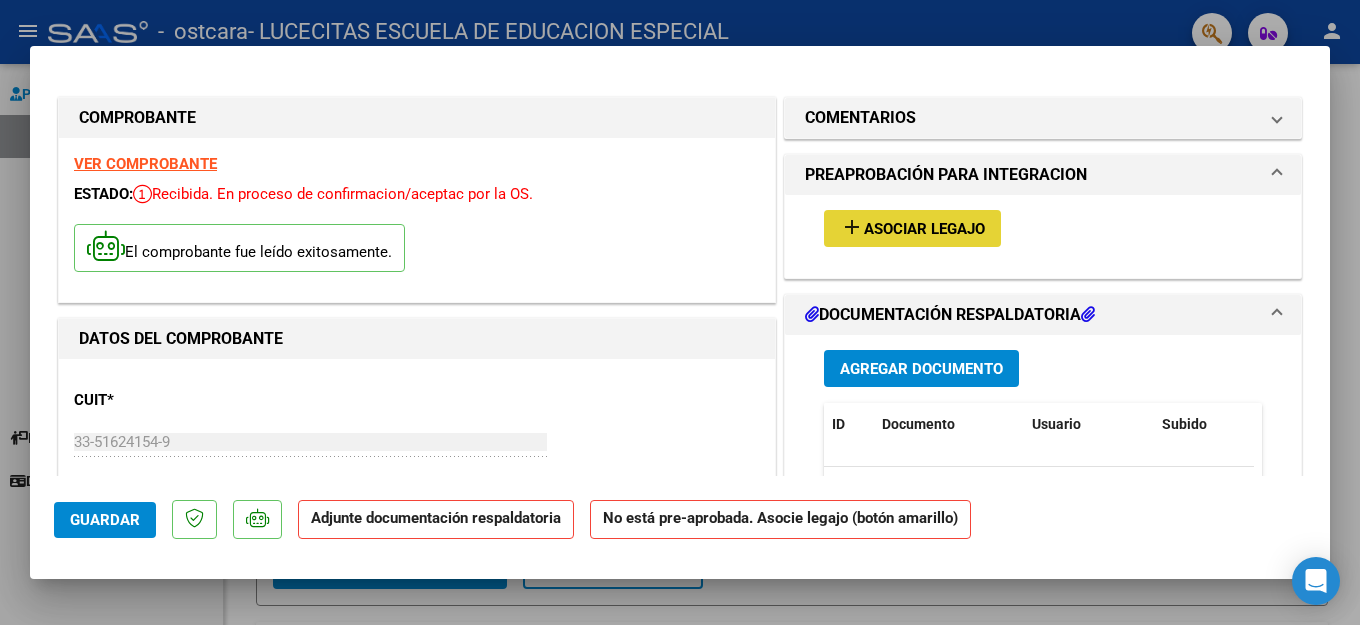 click on "Asociar Legajo" at bounding box center (924, 229) 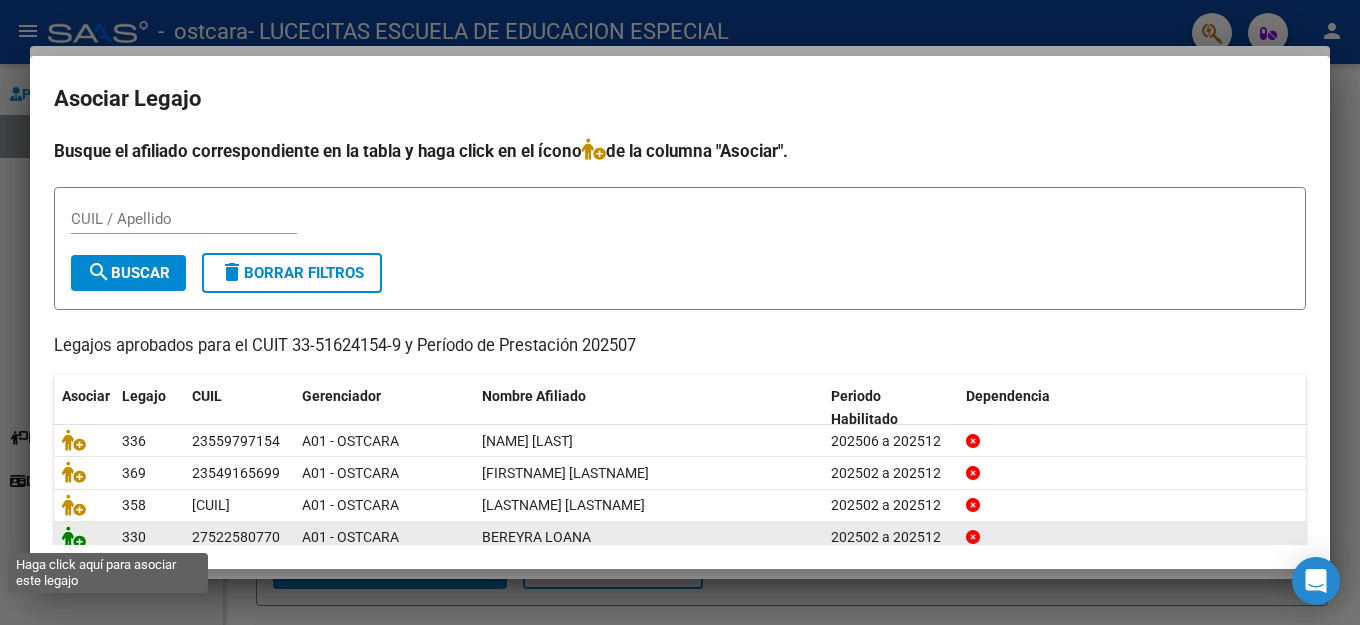 click 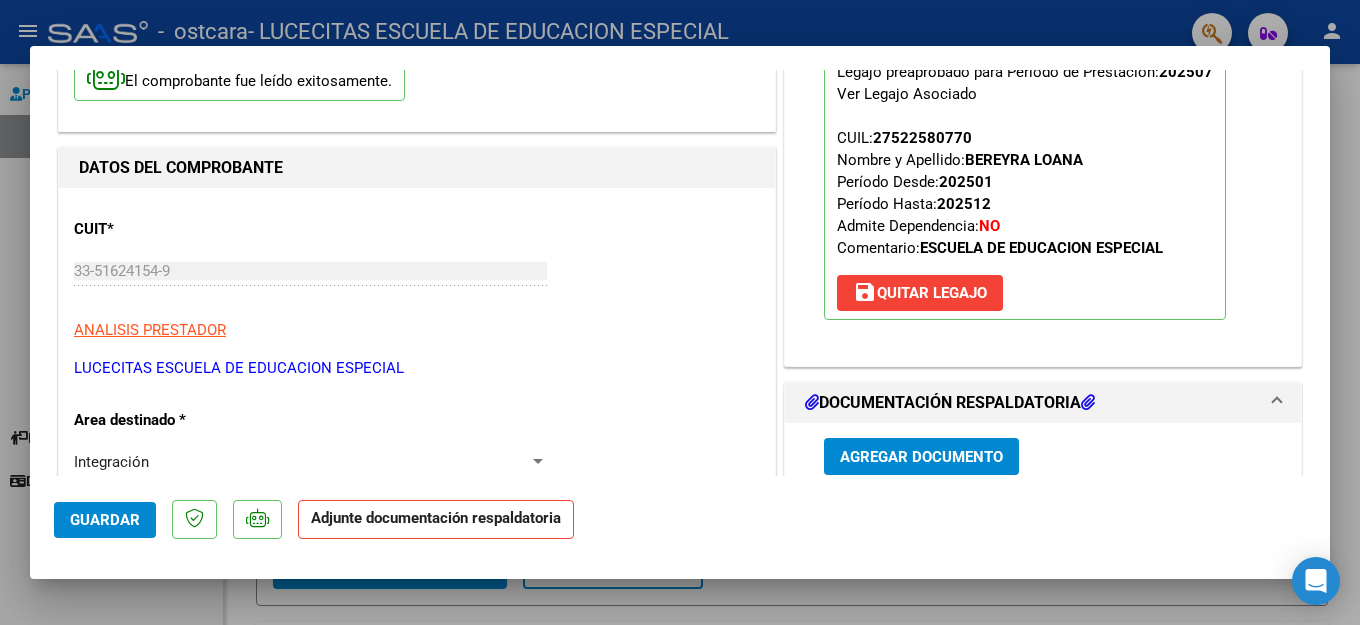 scroll, scrollTop: 256, scrollLeft: 0, axis: vertical 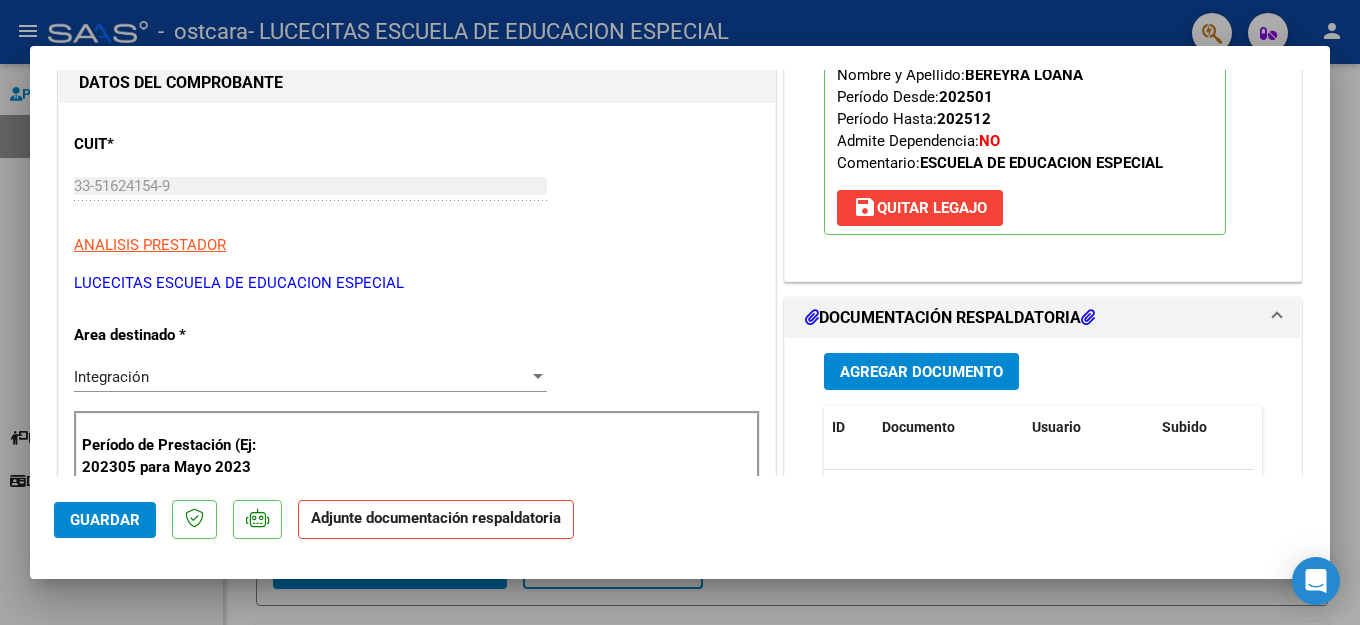 click on "Agregar Documento" at bounding box center [921, 372] 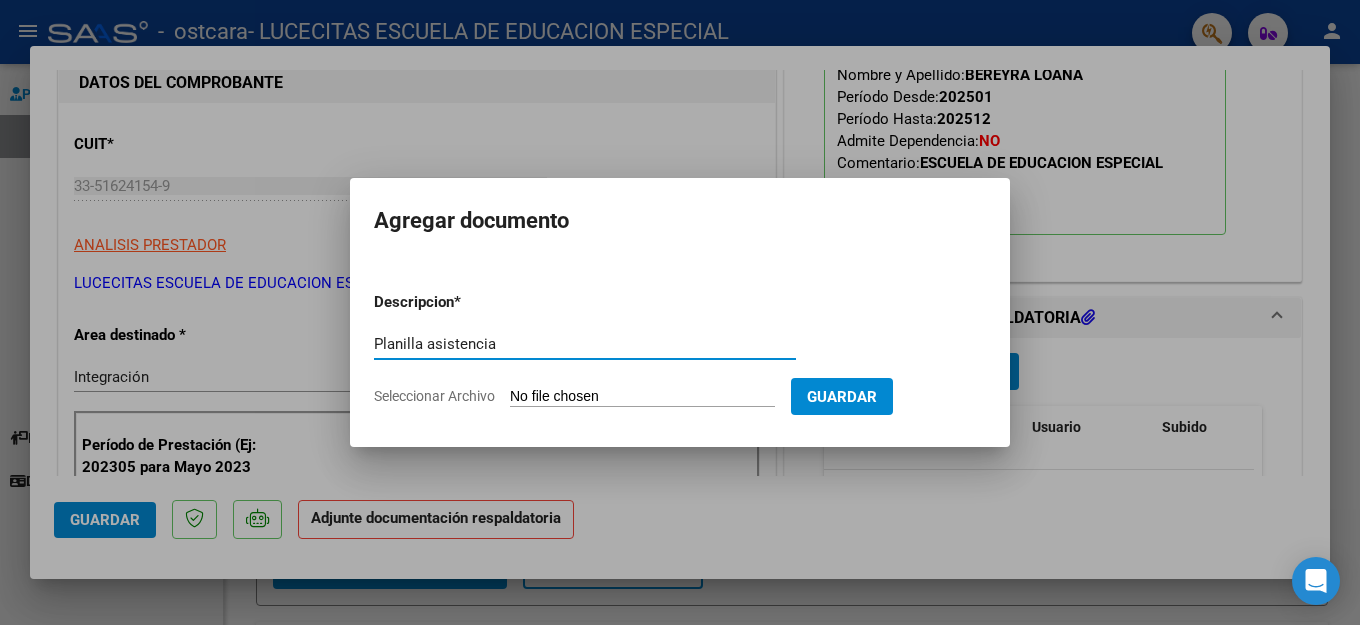 type on "Planilla asistencia" 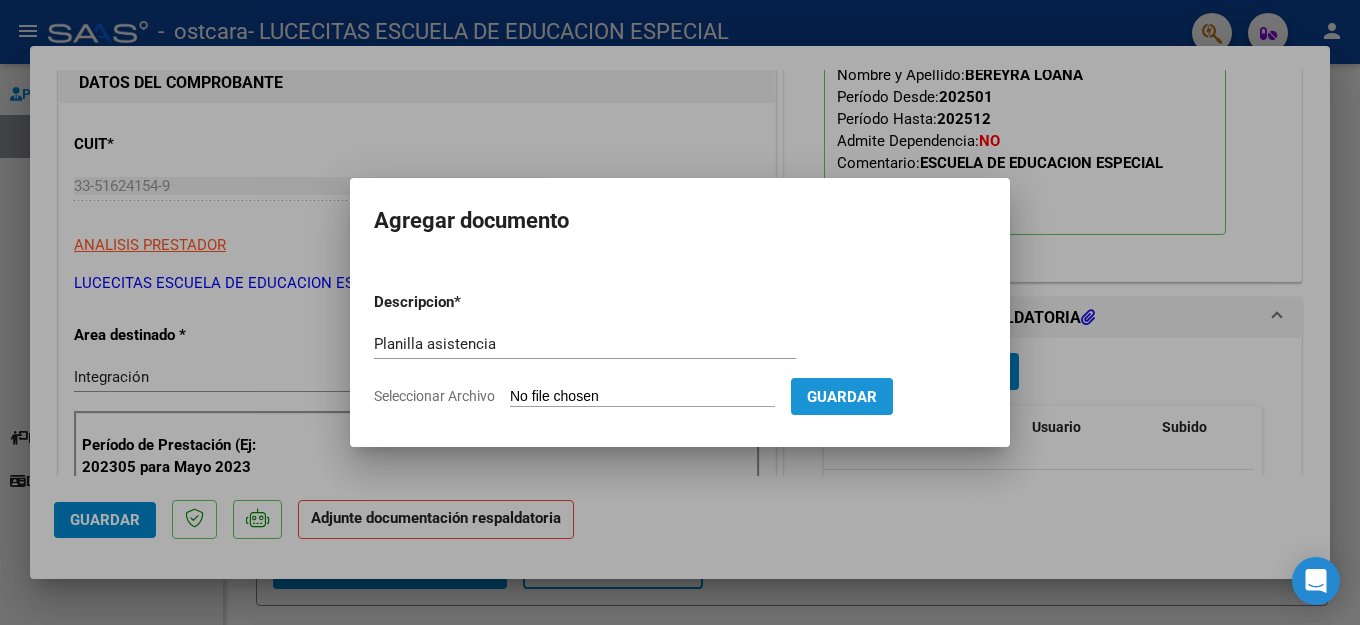 click on "Guardar" at bounding box center (842, 397) 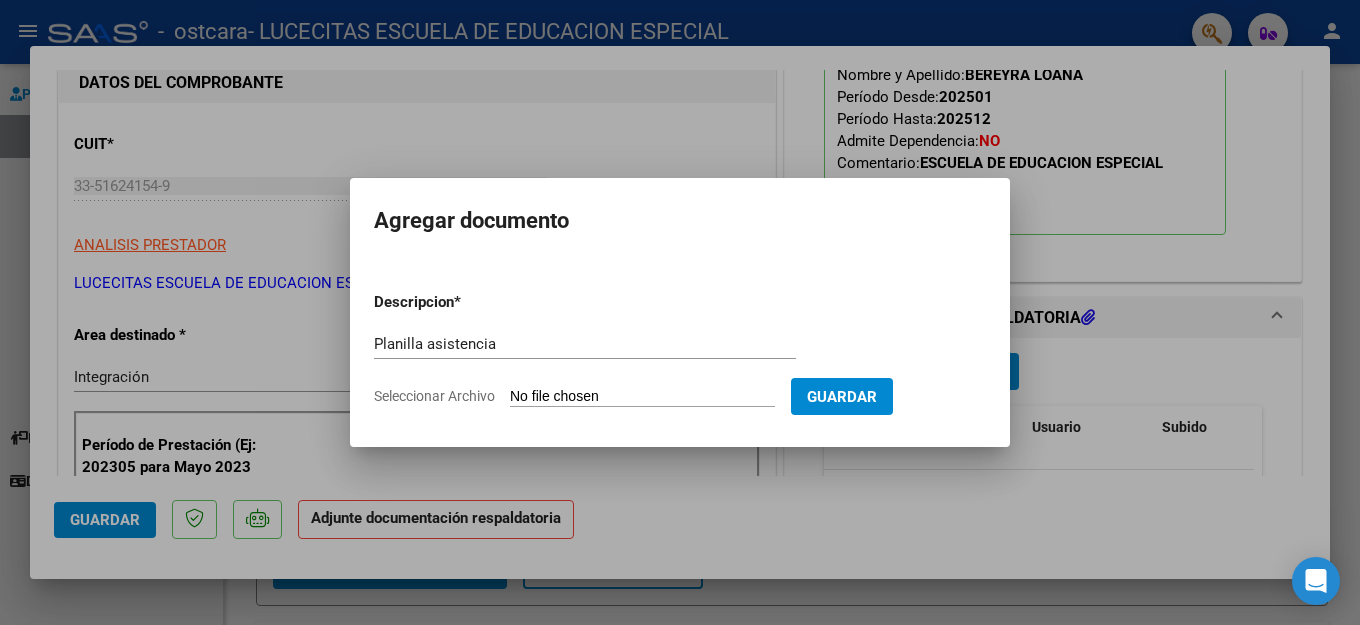 click on "Seleccionar Archivo" at bounding box center (642, 397) 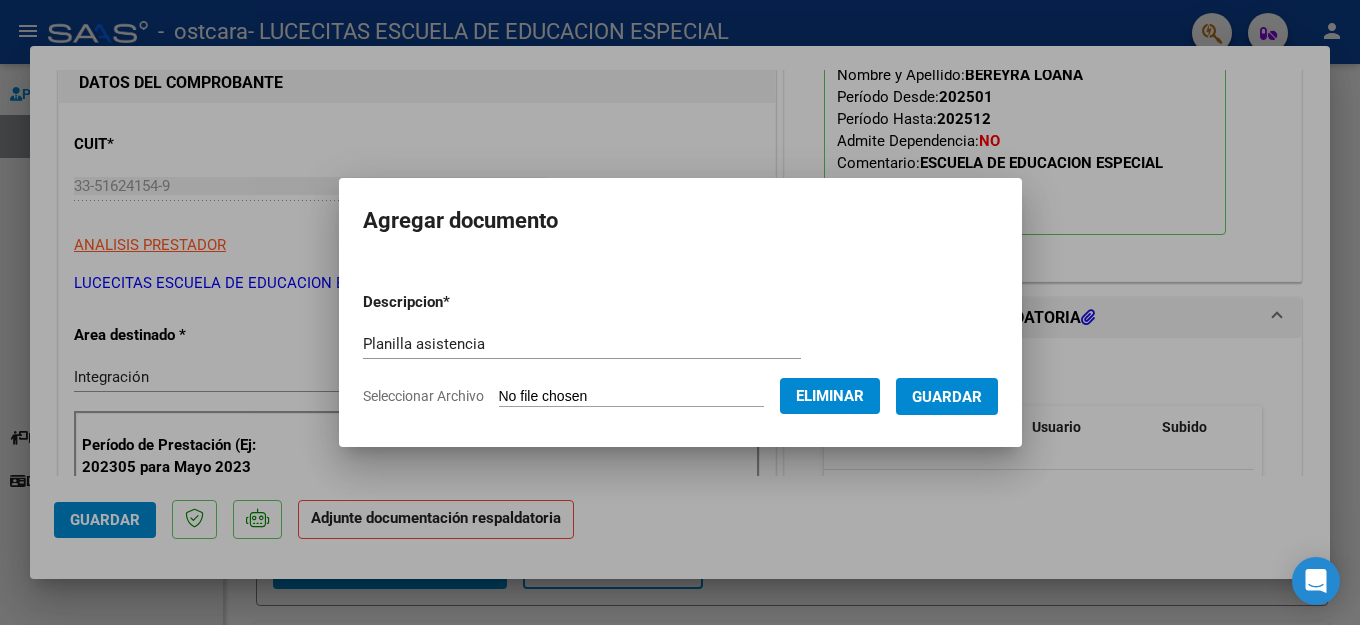 click on "Guardar" at bounding box center [947, 397] 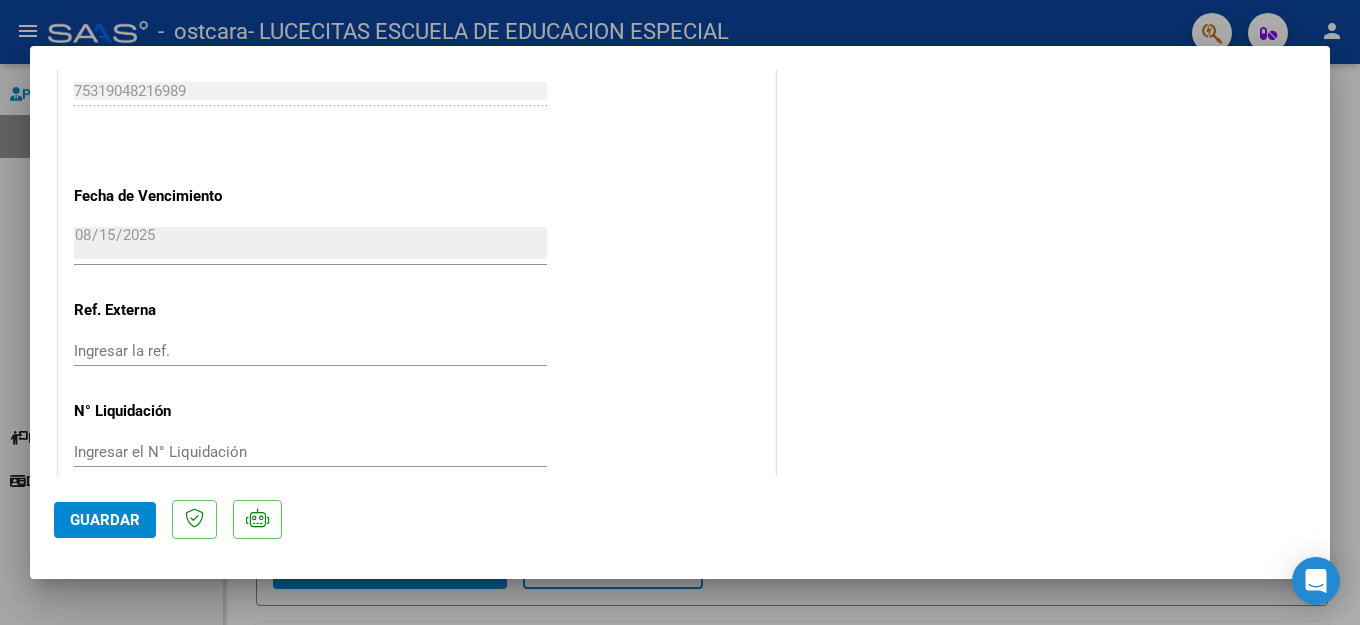 scroll, scrollTop: 1359, scrollLeft: 0, axis: vertical 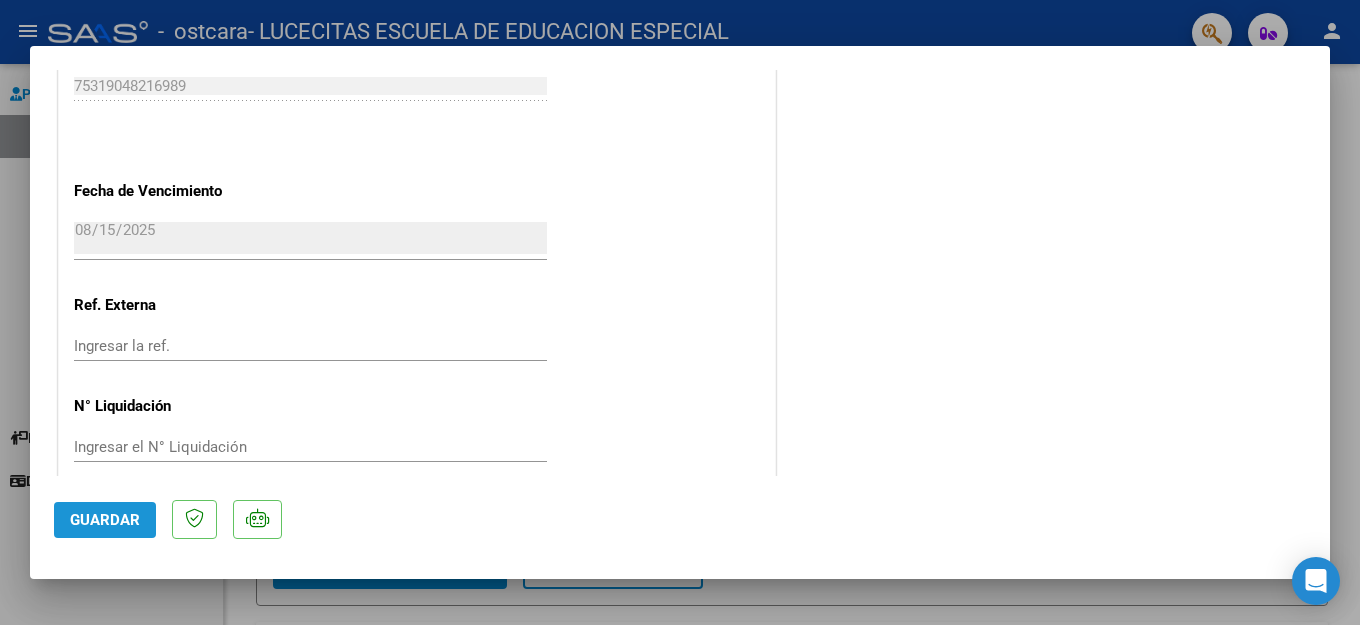 click on "Guardar" 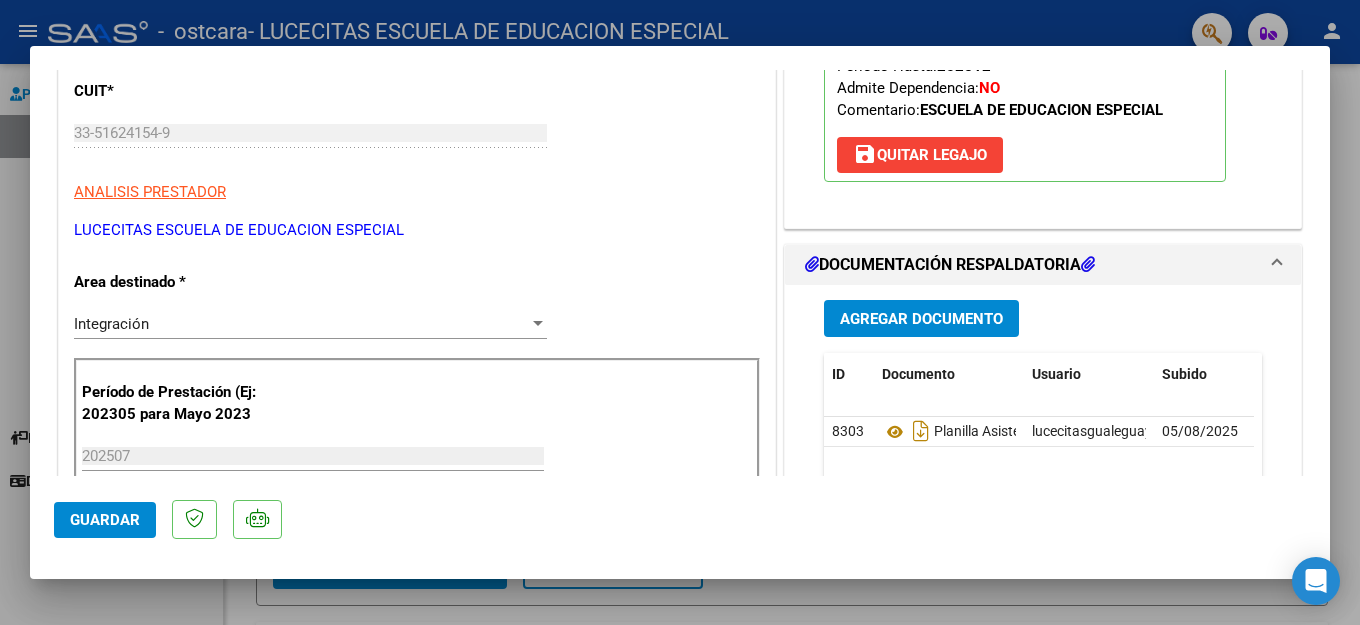 scroll, scrollTop: 0, scrollLeft: 0, axis: both 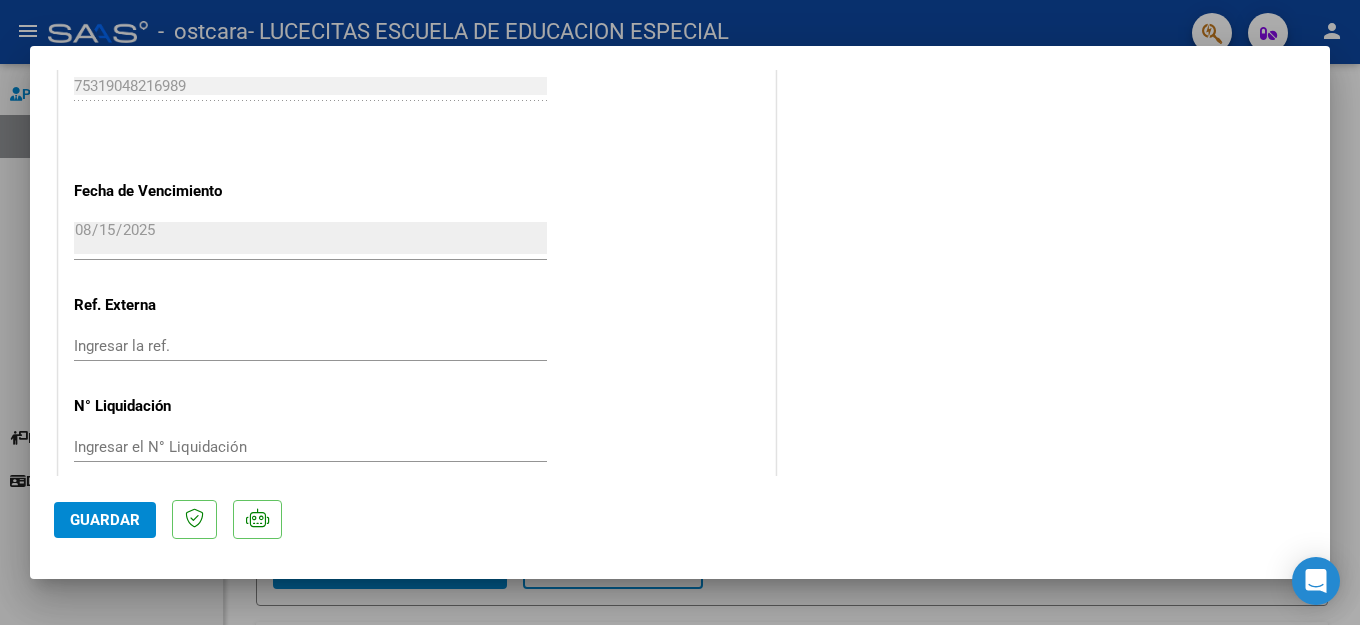 click at bounding box center [680, 312] 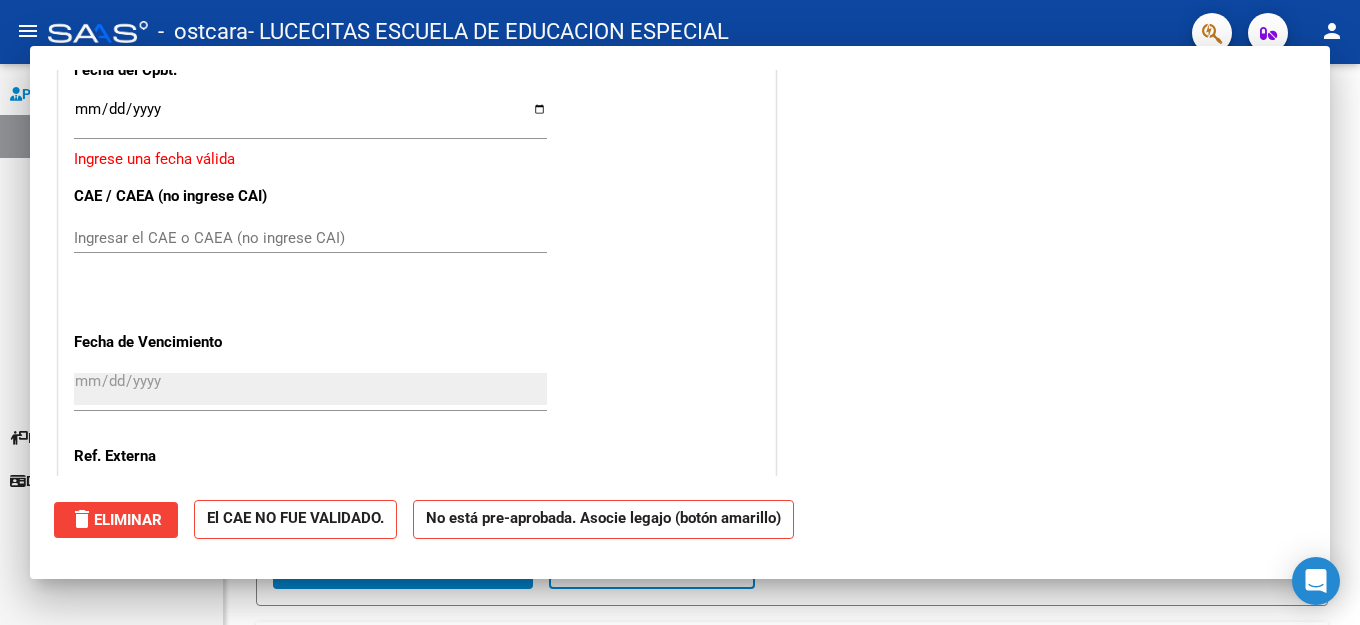 click on "-   ostcara   - LUCECITAS ESCUELA DE EDUCACION ESPECIAL" 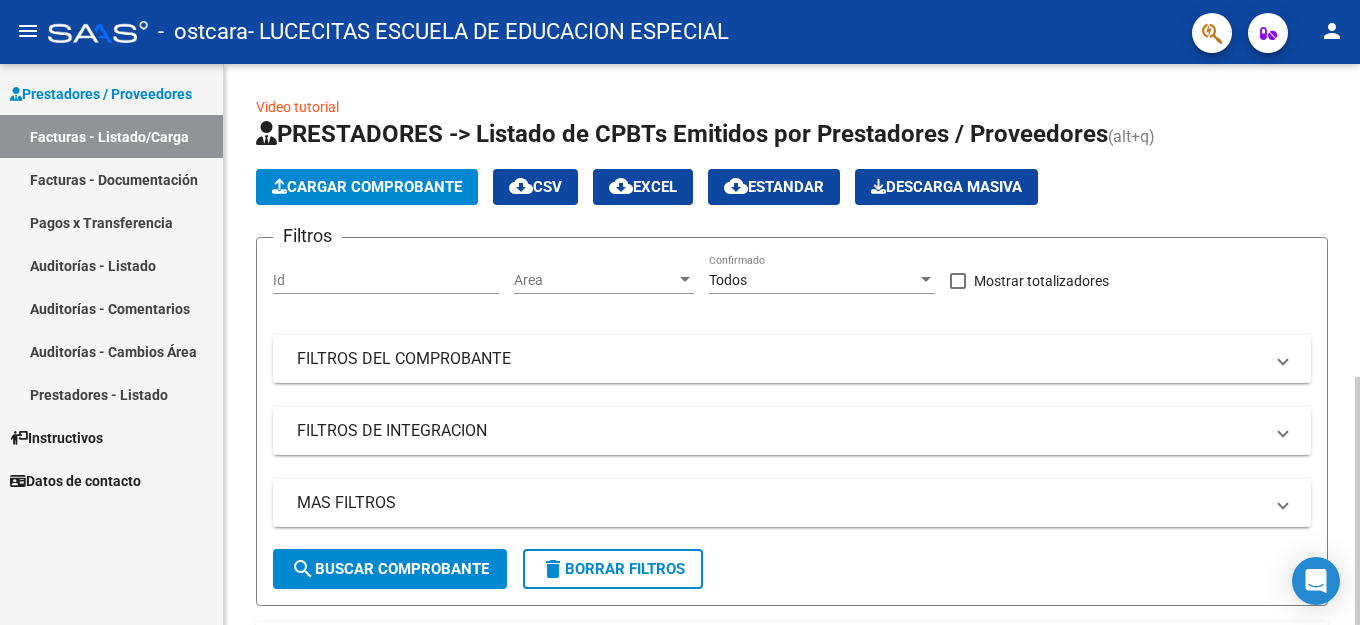 click on "Cargar Comprobante" 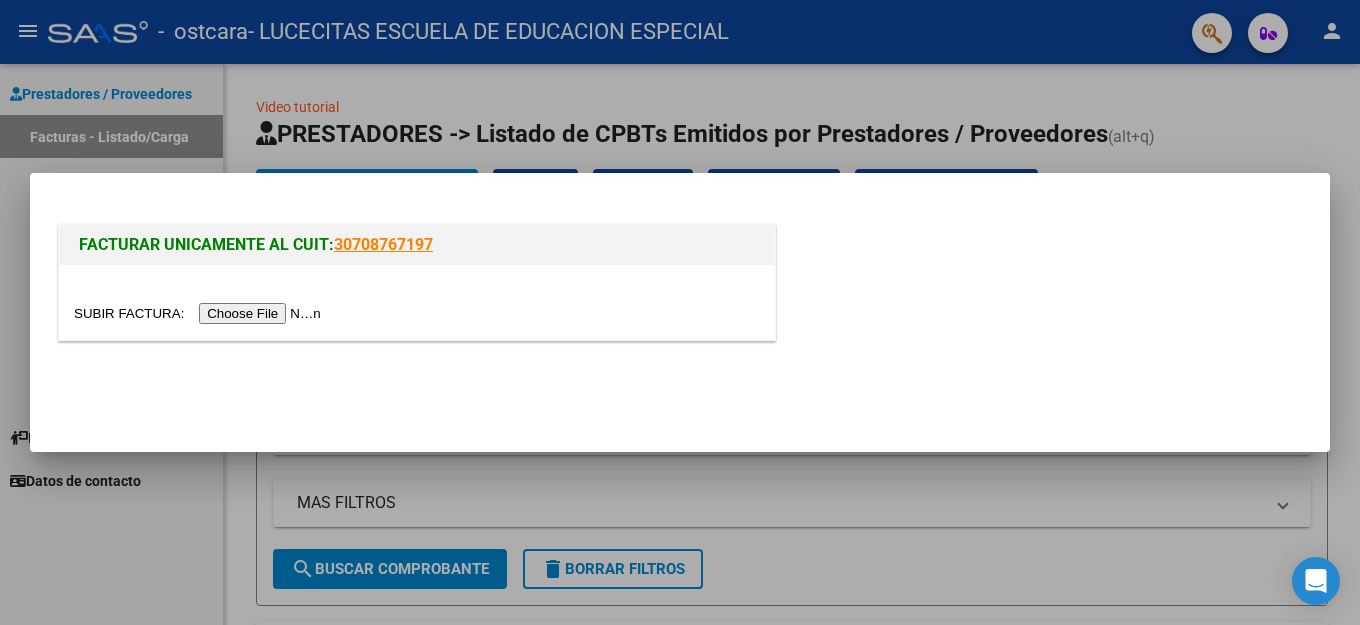 click at bounding box center [200, 313] 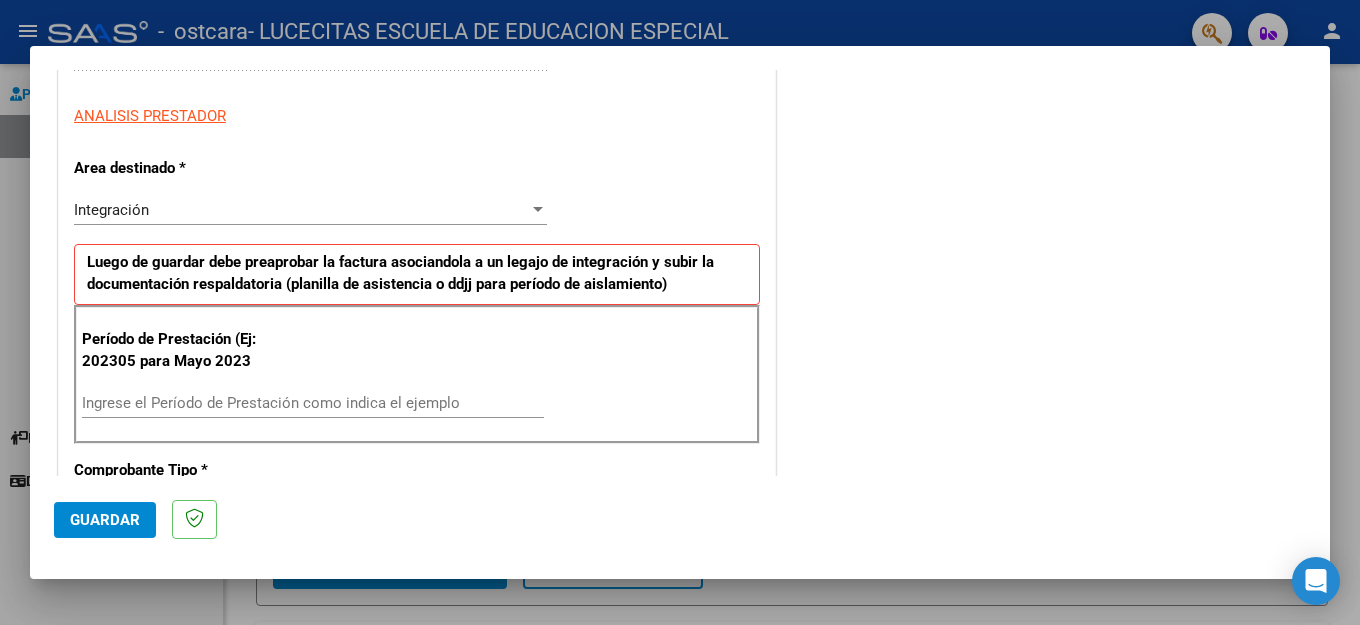 scroll, scrollTop: 356, scrollLeft: 0, axis: vertical 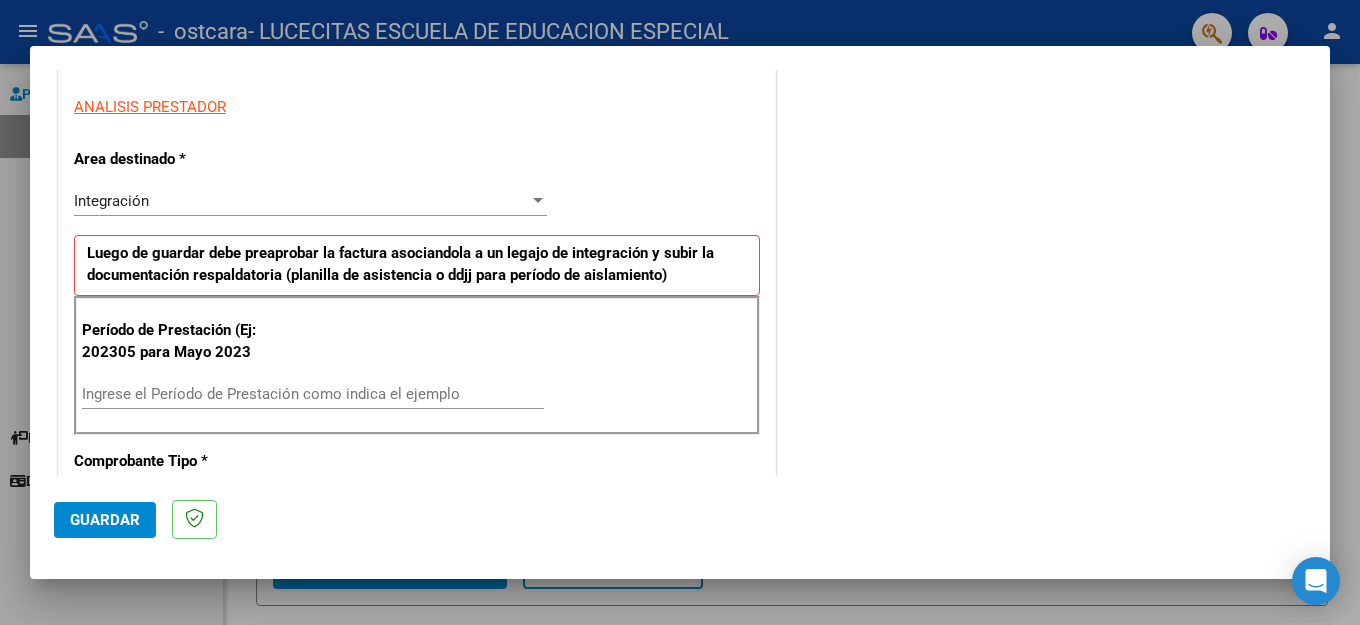 click on "Ingrese el Período de Prestación como indica el ejemplo" at bounding box center (313, 394) 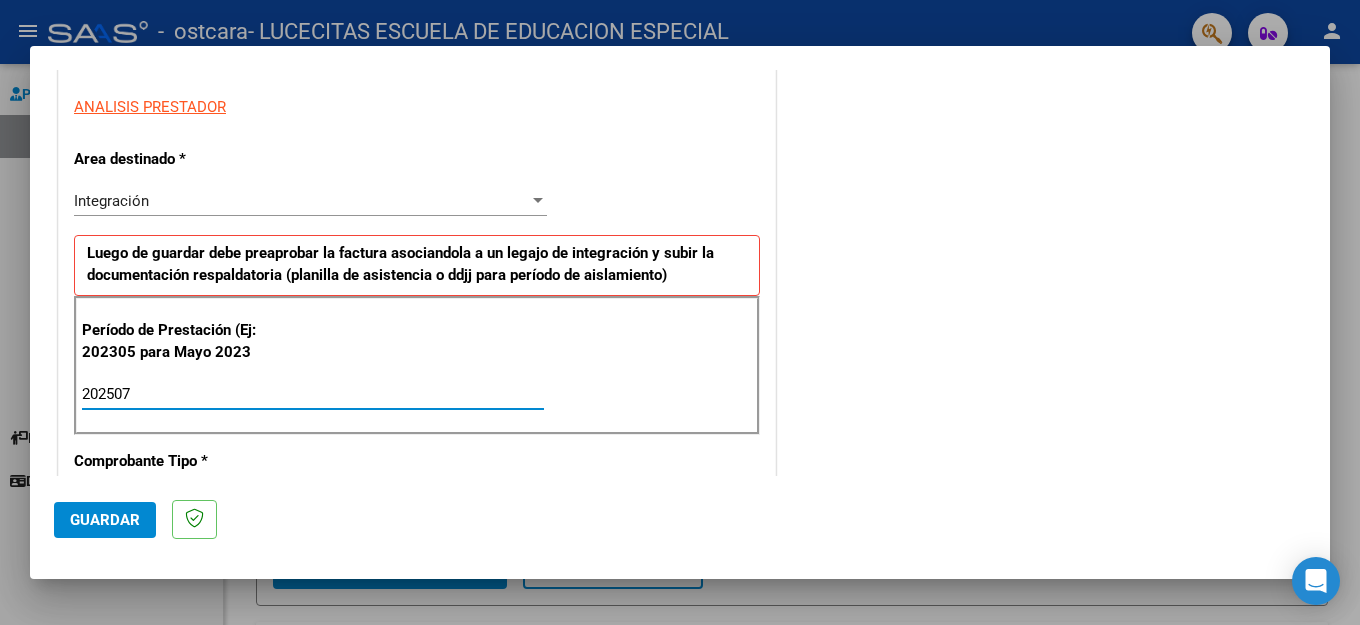 type on "202507" 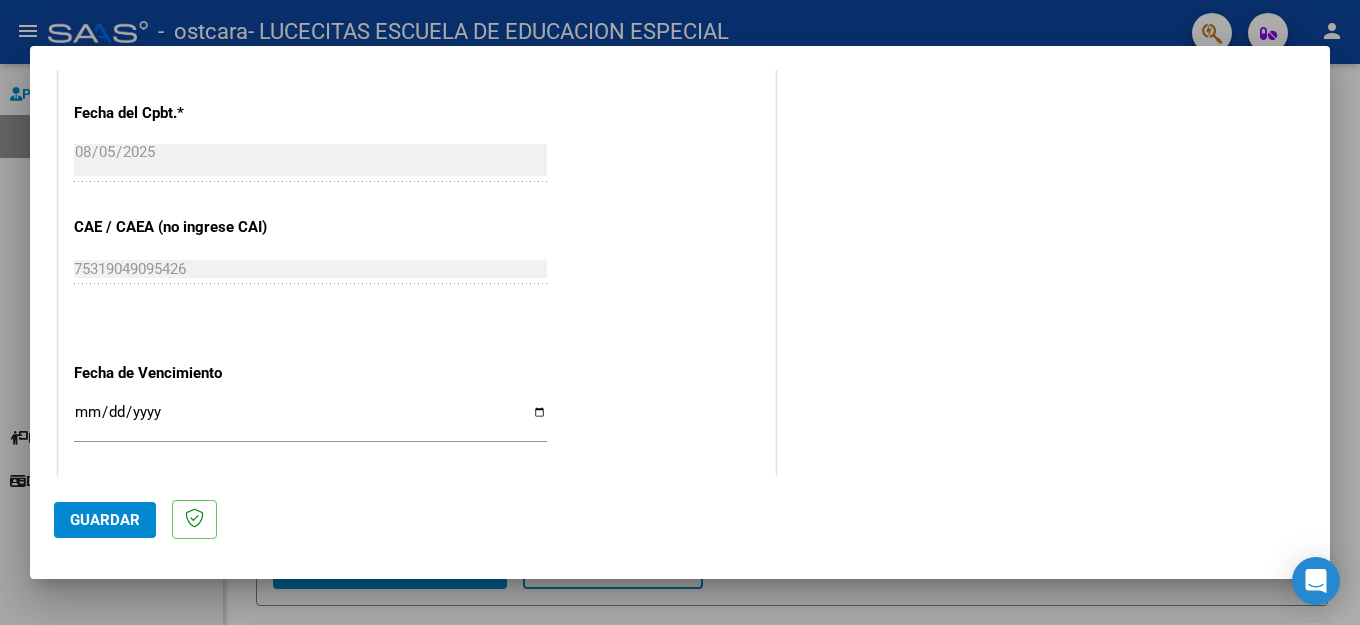 scroll, scrollTop: 1159, scrollLeft: 0, axis: vertical 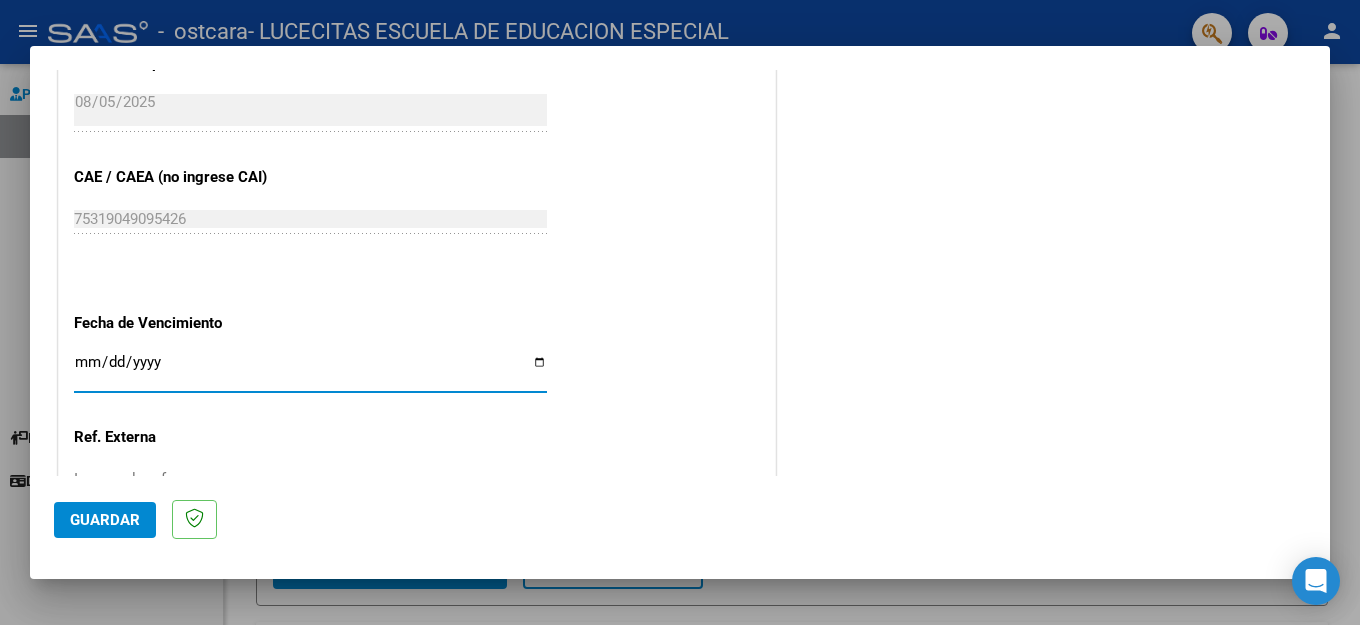 click on "Ingresar la fecha" at bounding box center [310, 370] 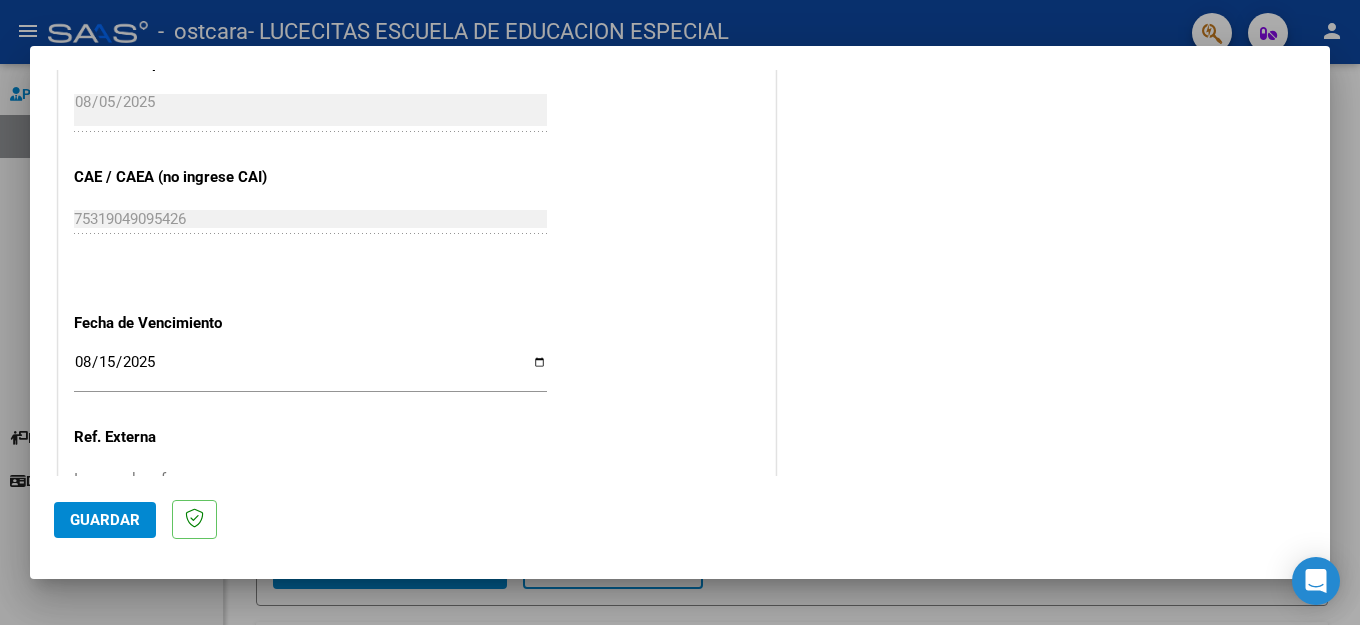 scroll, scrollTop: 1292, scrollLeft: 0, axis: vertical 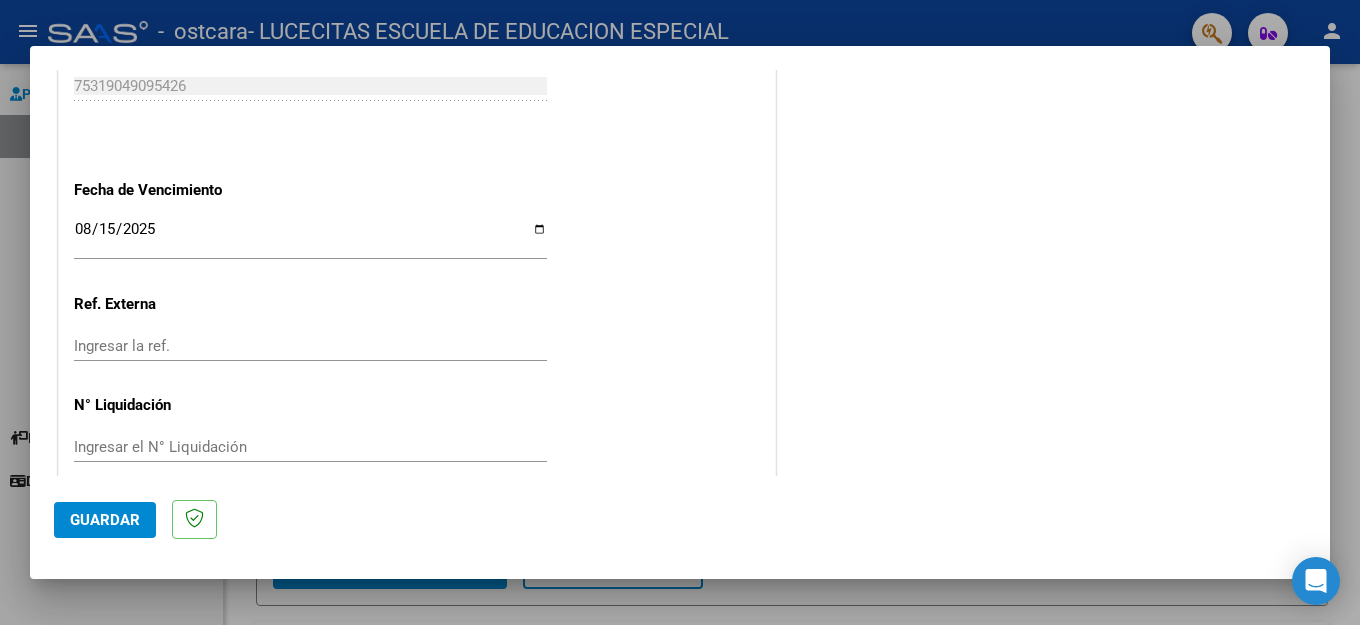 click on "Guardar" 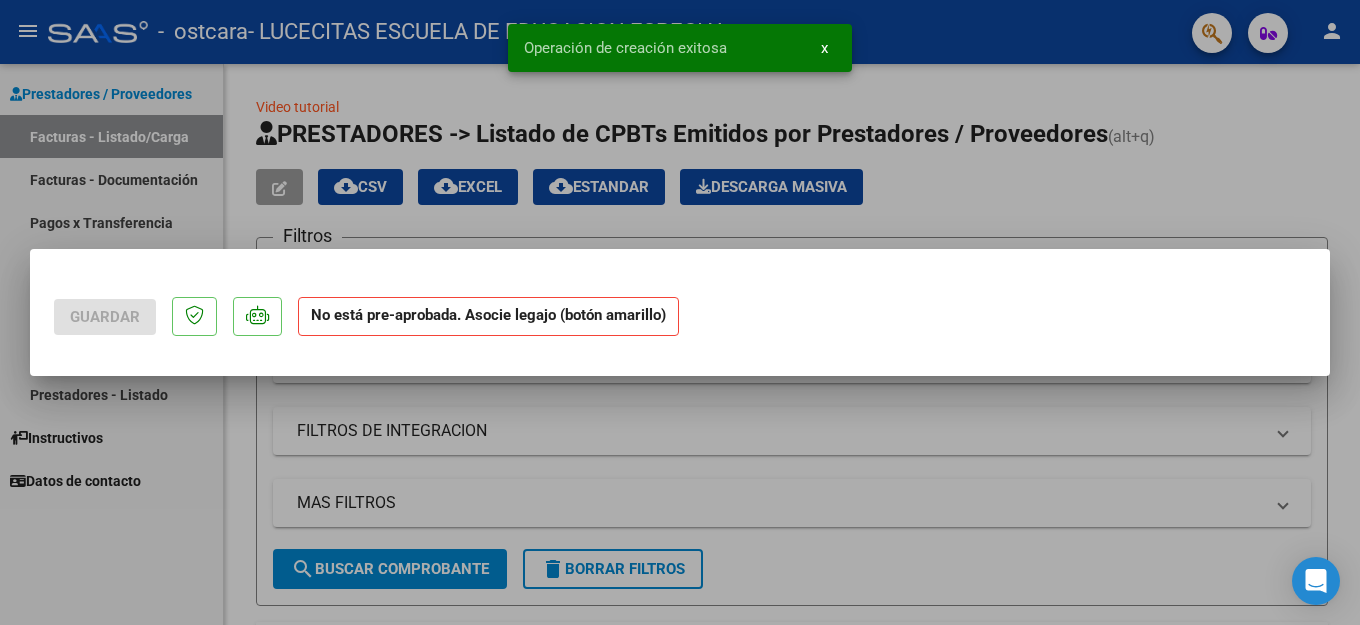 scroll, scrollTop: 0, scrollLeft: 0, axis: both 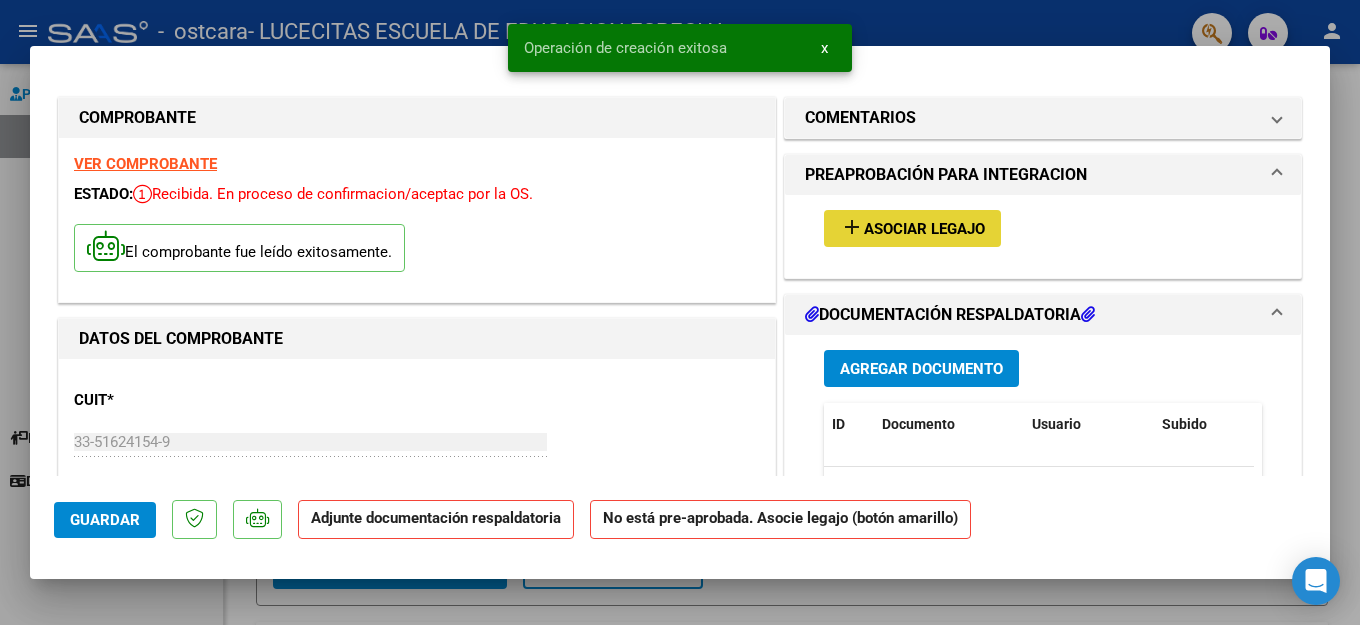 click on "Asociar Legajo" at bounding box center (924, 229) 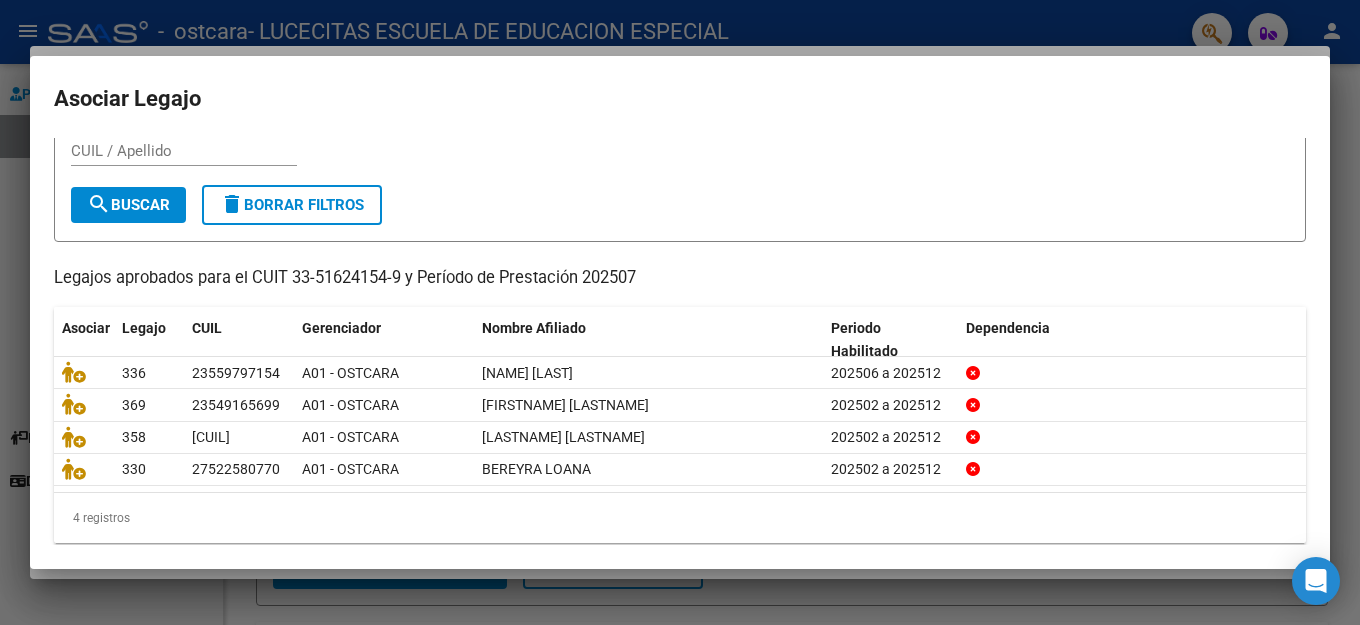 scroll, scrollTop: 82, scrollLeft: 0, axis: vertical 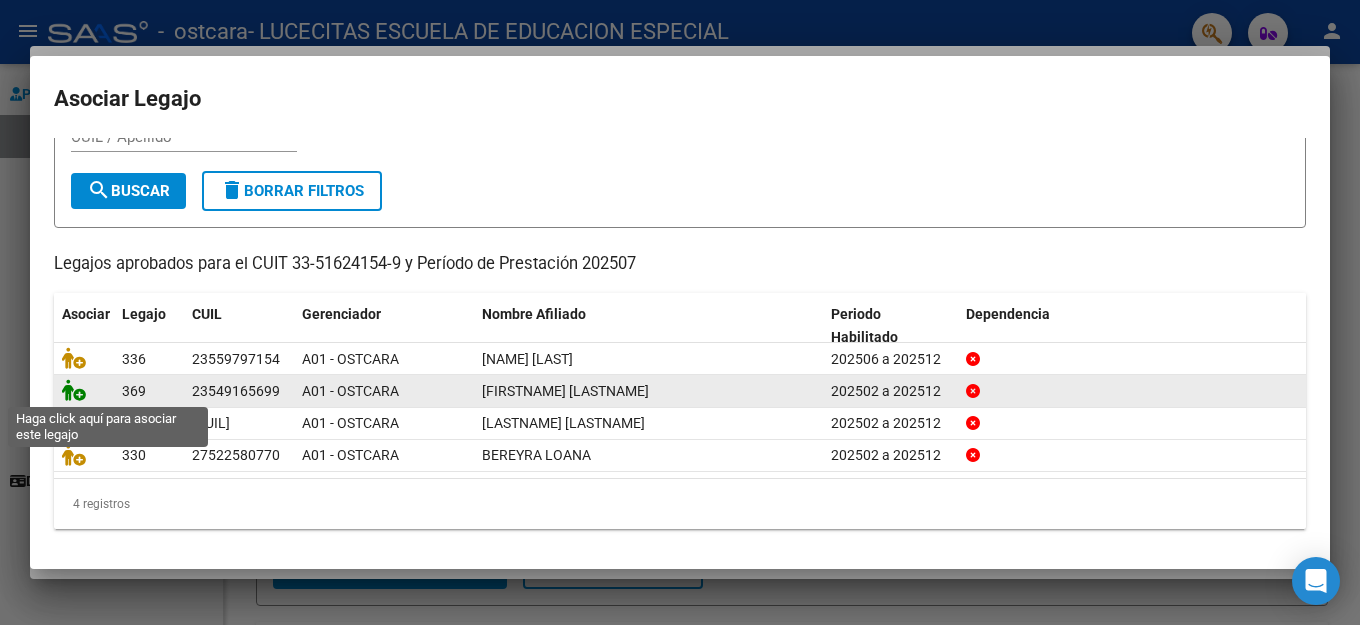 click 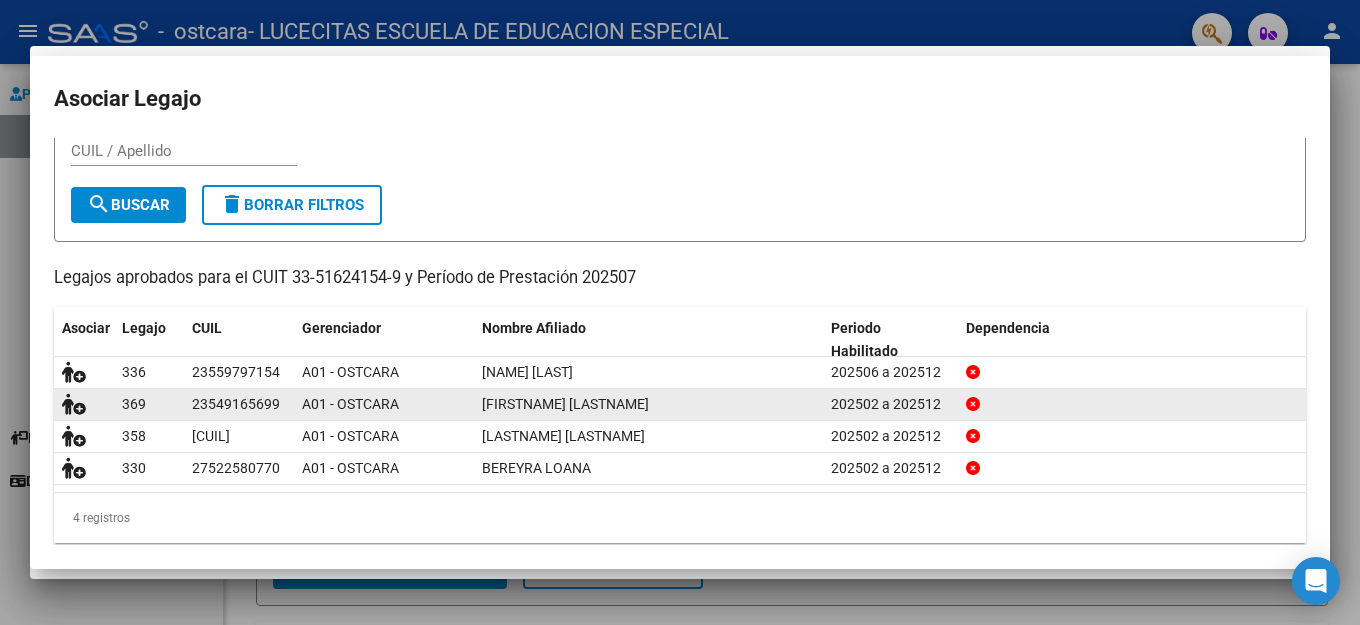 scroll, scrollTop: 95, scrollLeft: 0, axis: vertical 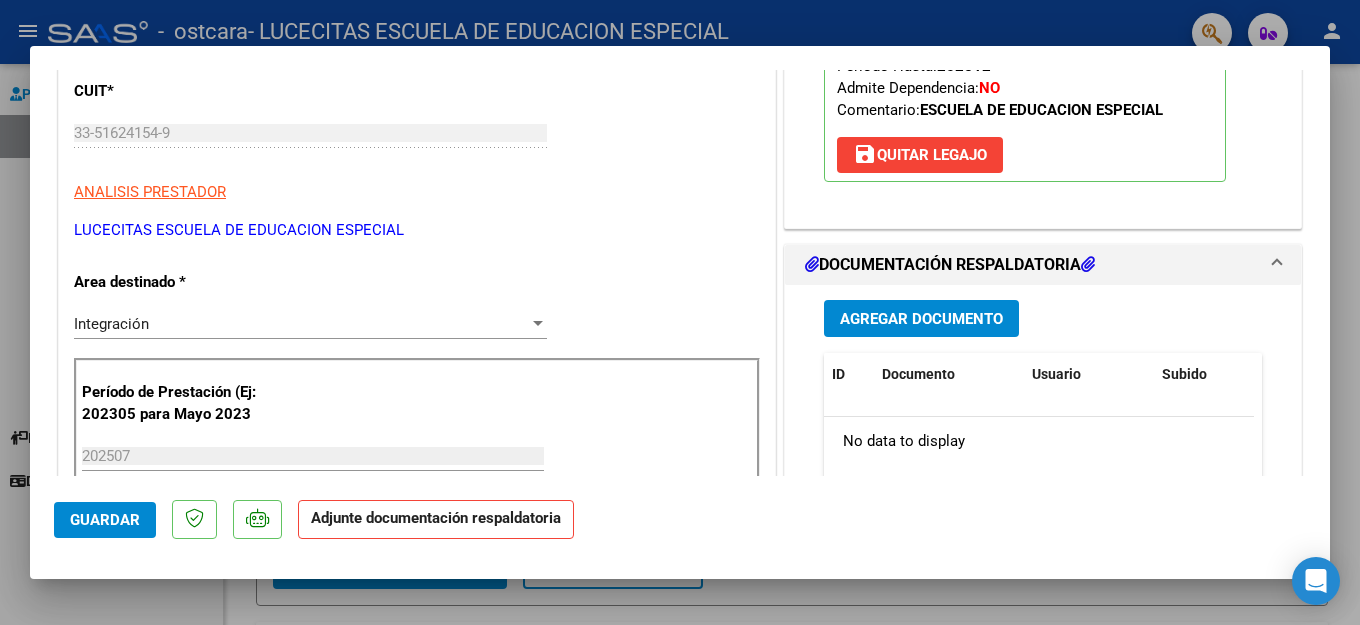 click on "Agregar Documento" at bounding box center (921, 319) 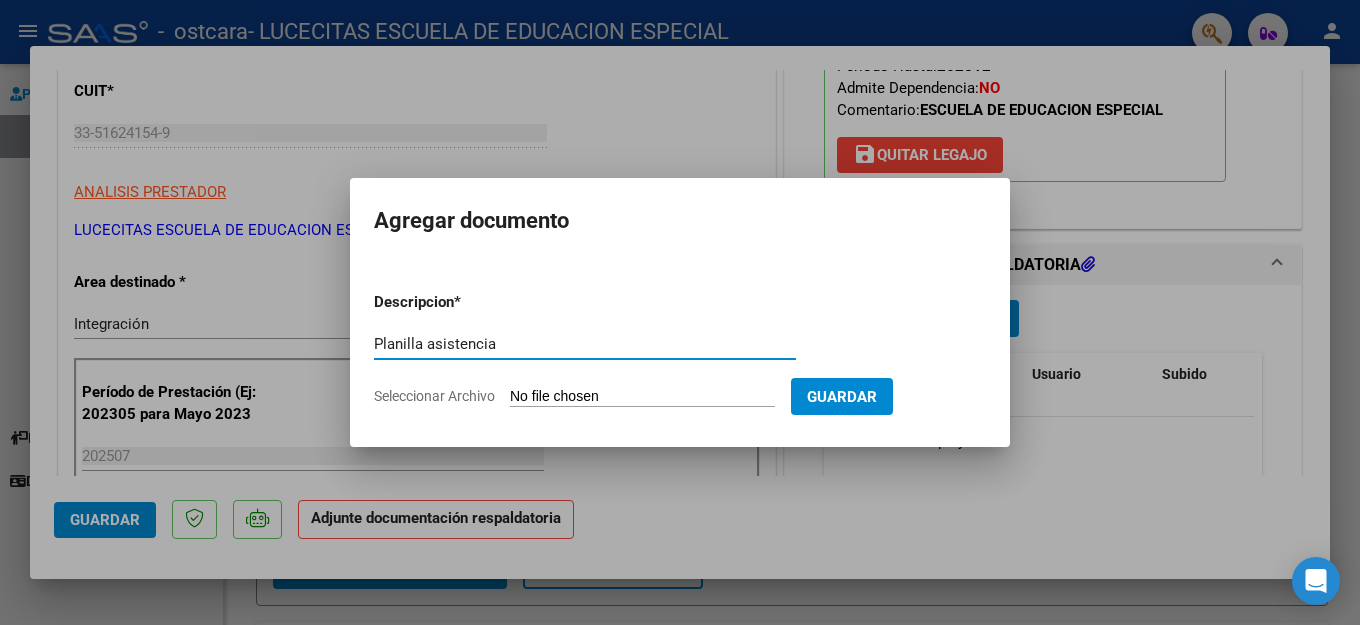 type on "Planilla asistencia" 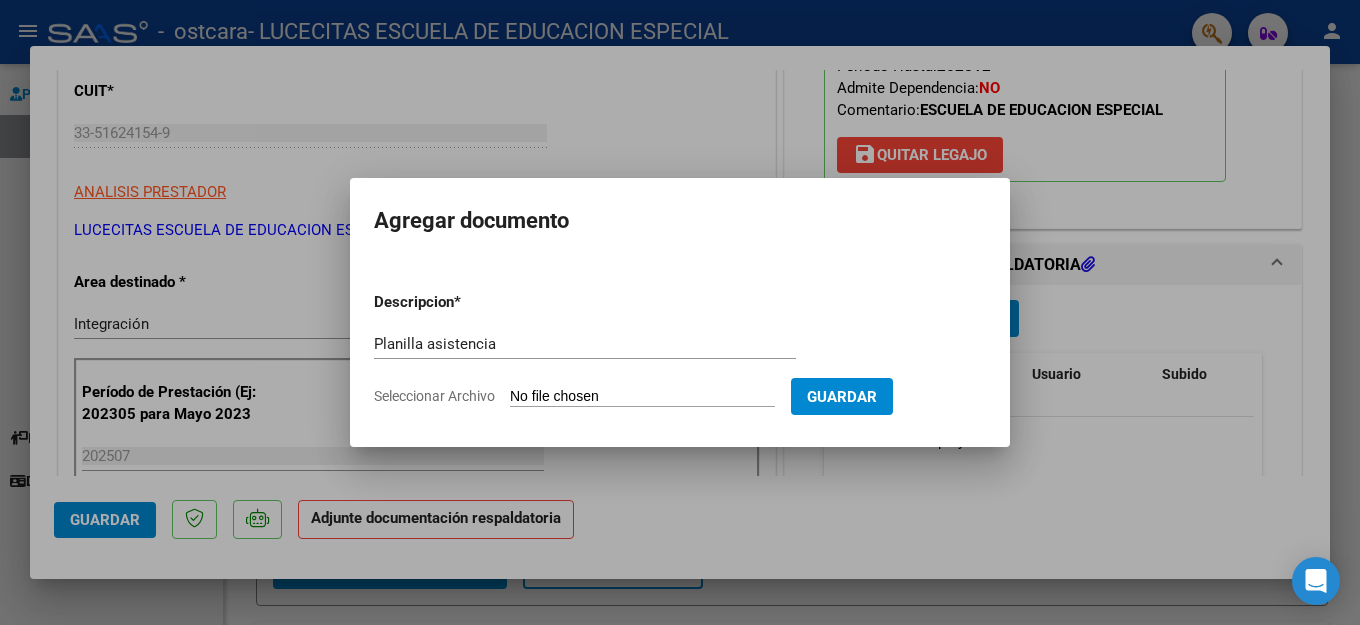 click on "Seleccionar Archivo" at bounding box center [642, 397] 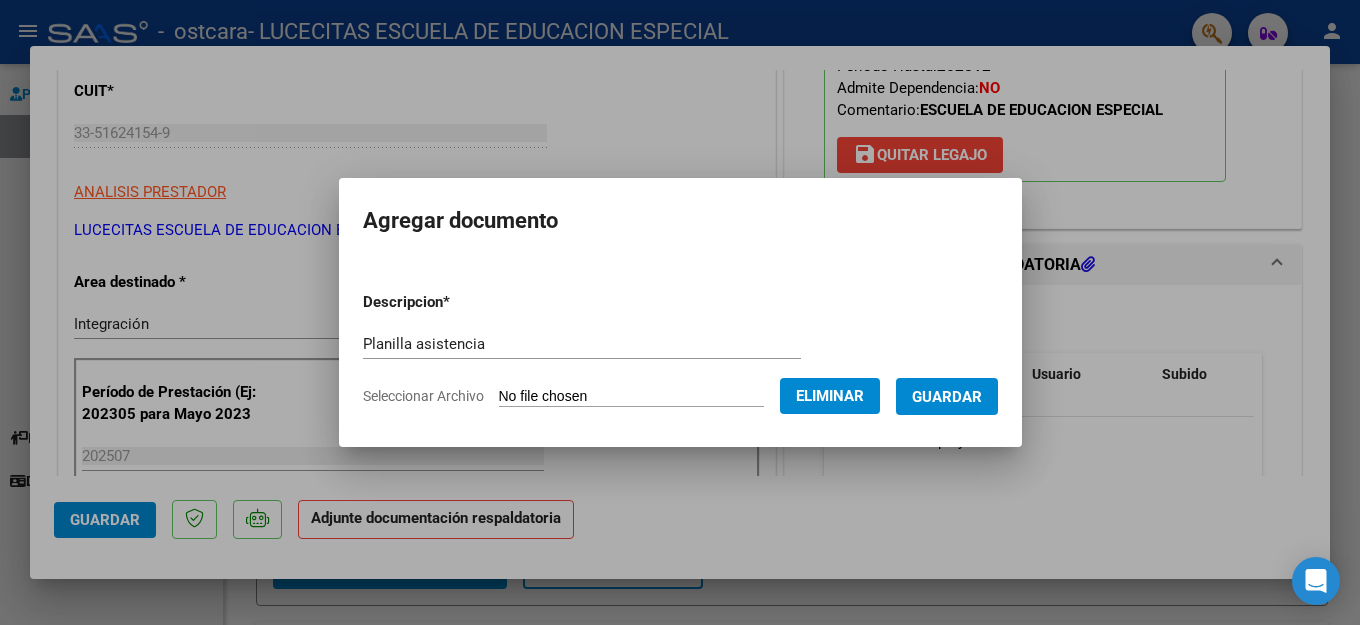 click on "Guardar" at bounding box center [947, 397] 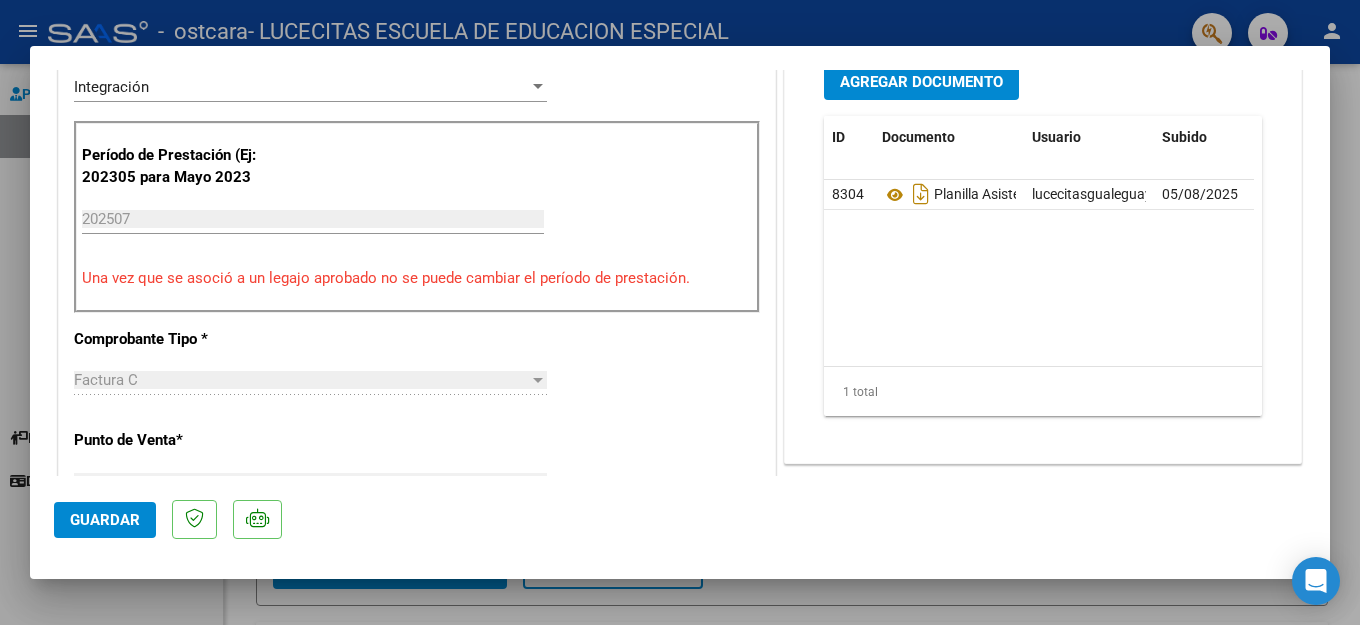 scroll, scrollTop: 574, scrollLeft: 0, axis: vertical 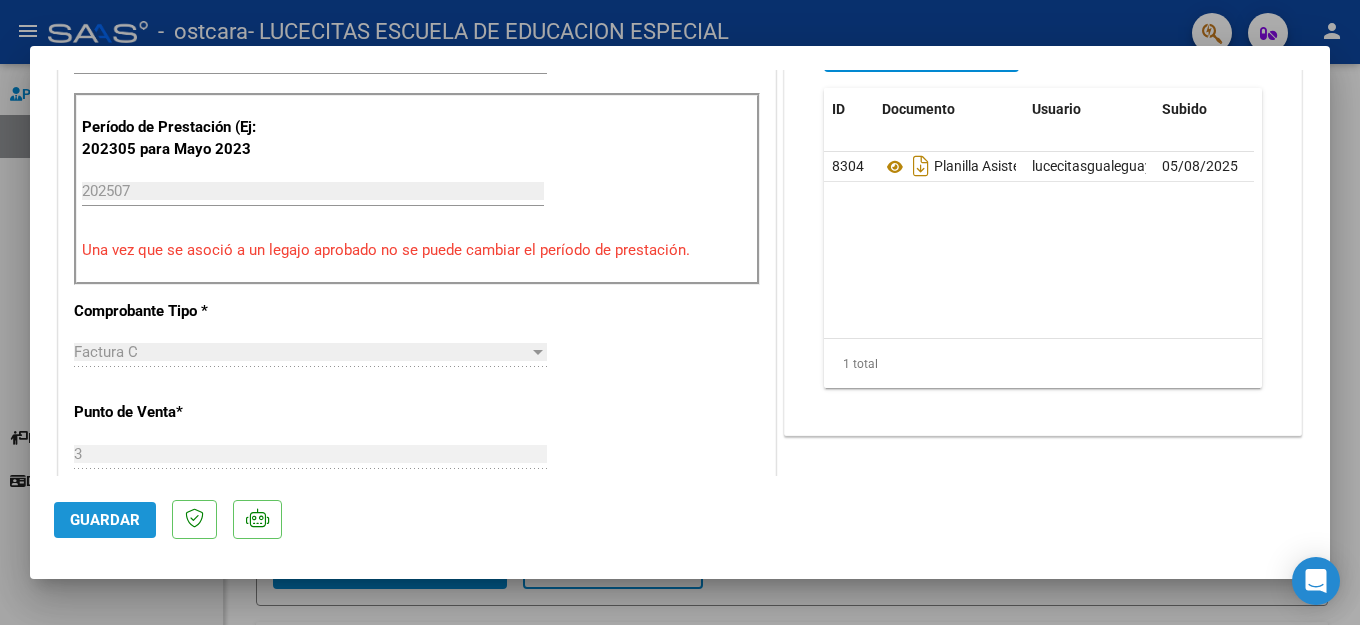click on "Guardar" 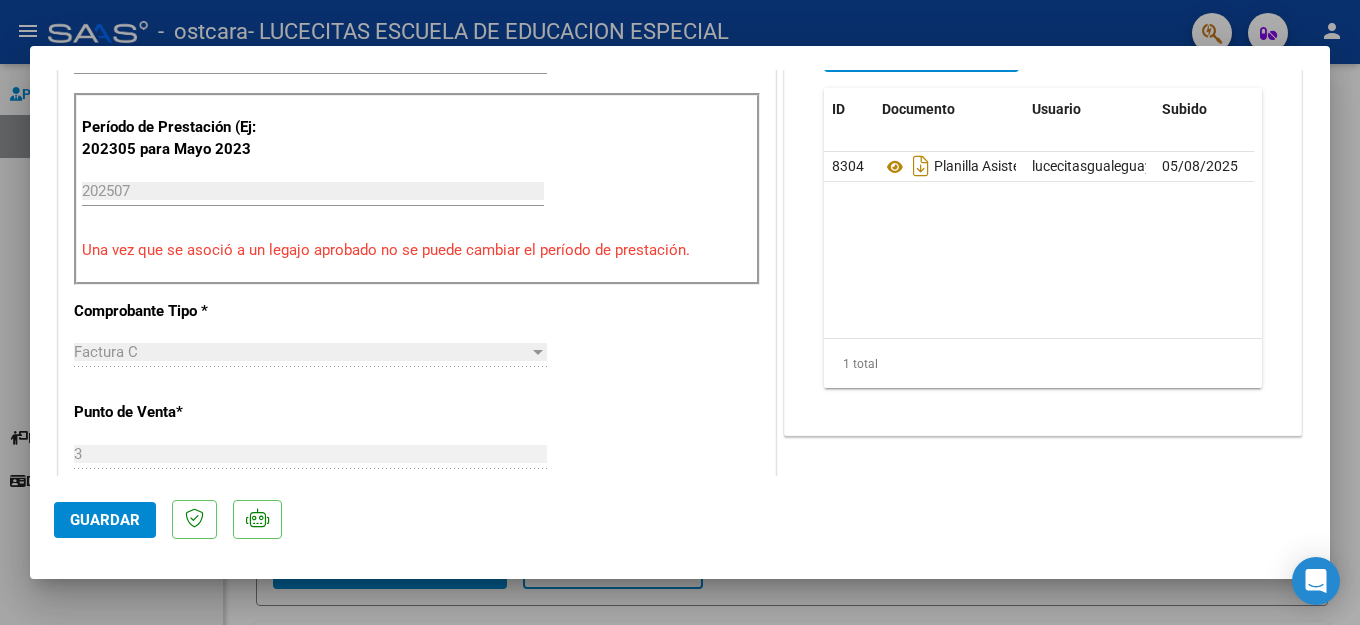 click at bounding box center [680, 312] 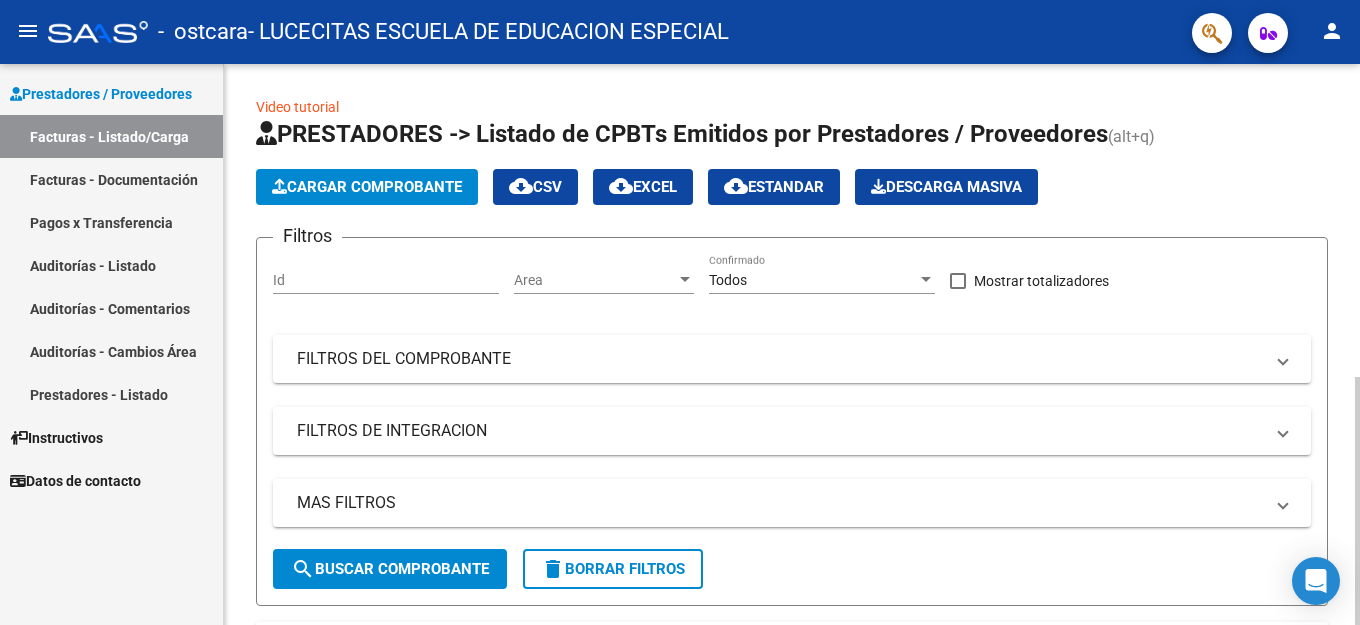 click on "Cargar Comprobante" 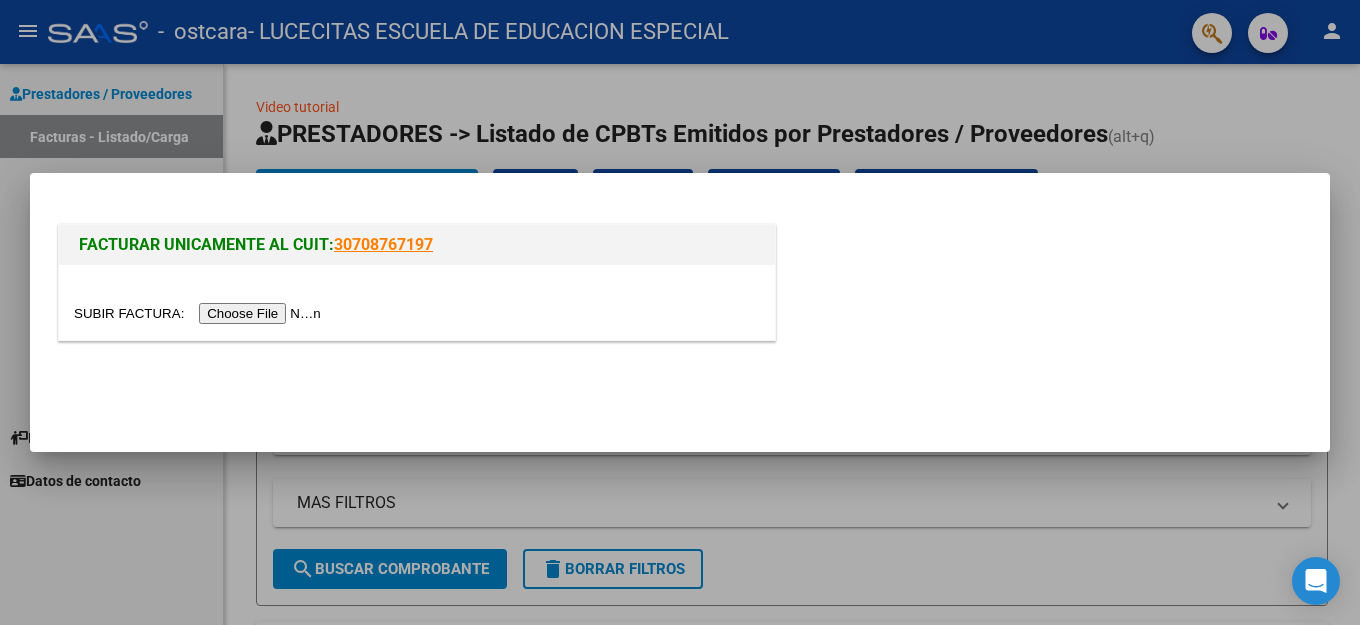 click at bounding box center [200, 313] 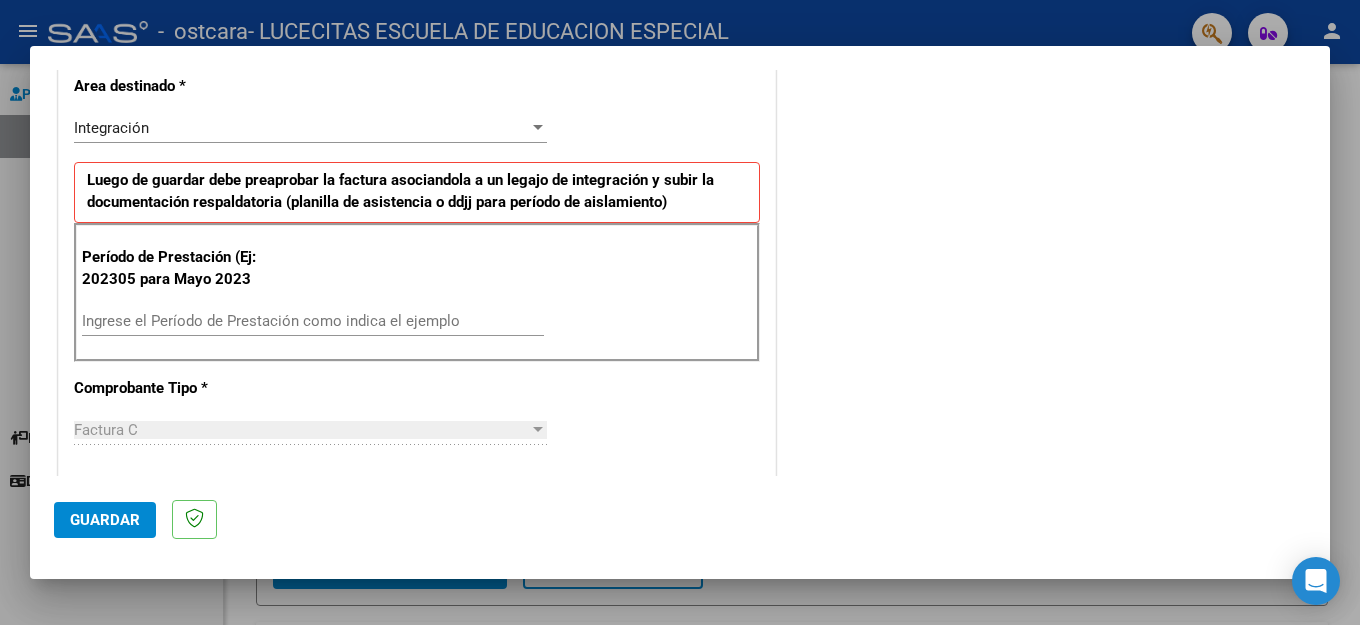 scroll, scrollTop: 447, scrollLeft: 0, axis: vertical 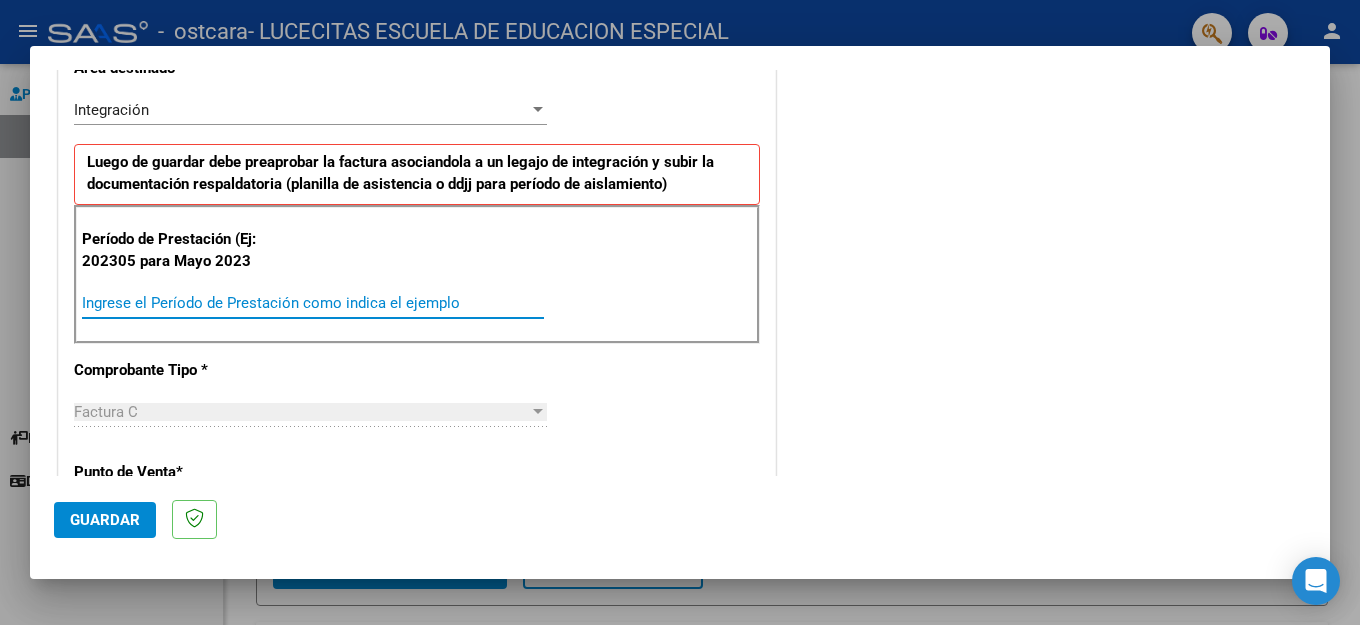 click on "Ingrese el Período de Prestación como indica el ejemplo" at bounding box center [313, 303] 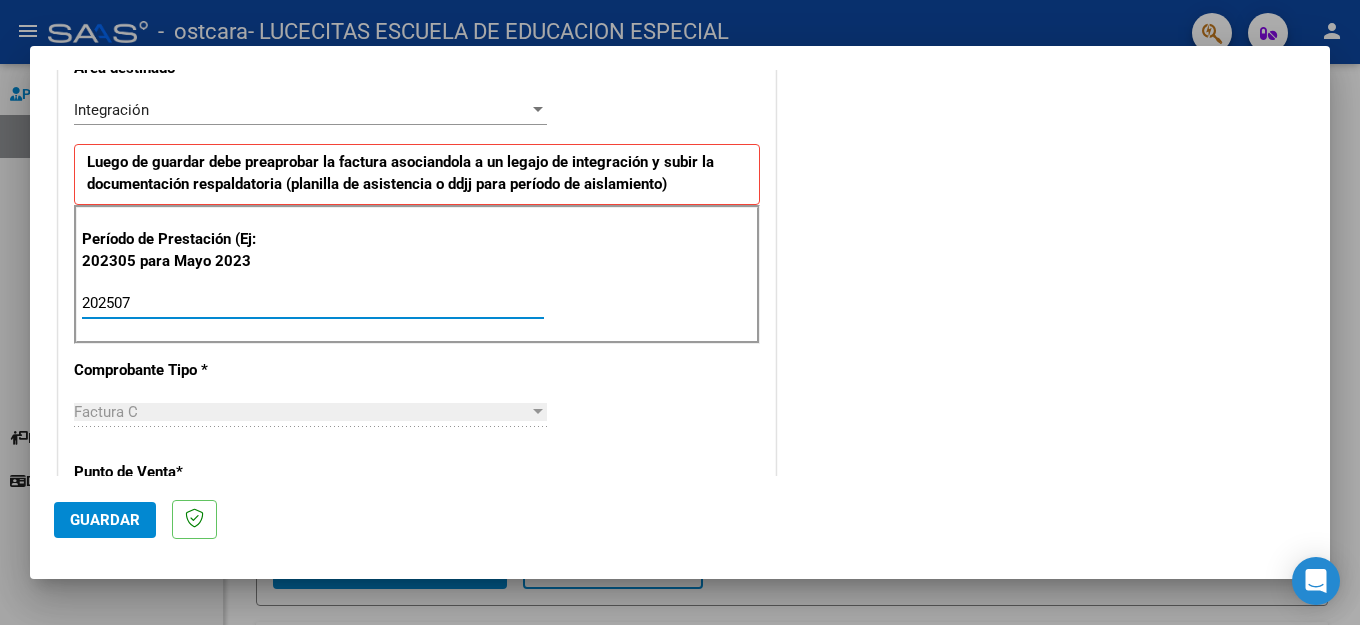 type on "202507" 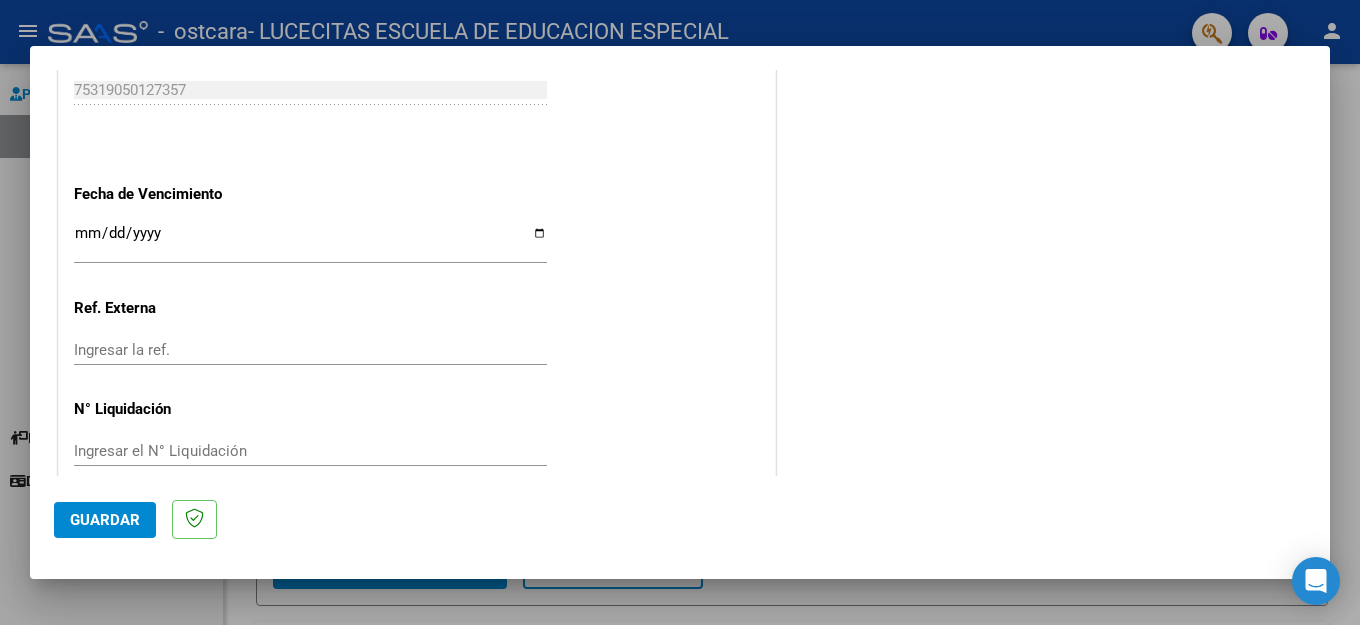 scroll, scrollTop: 1292, scrollLeft: 0, axis: vertical 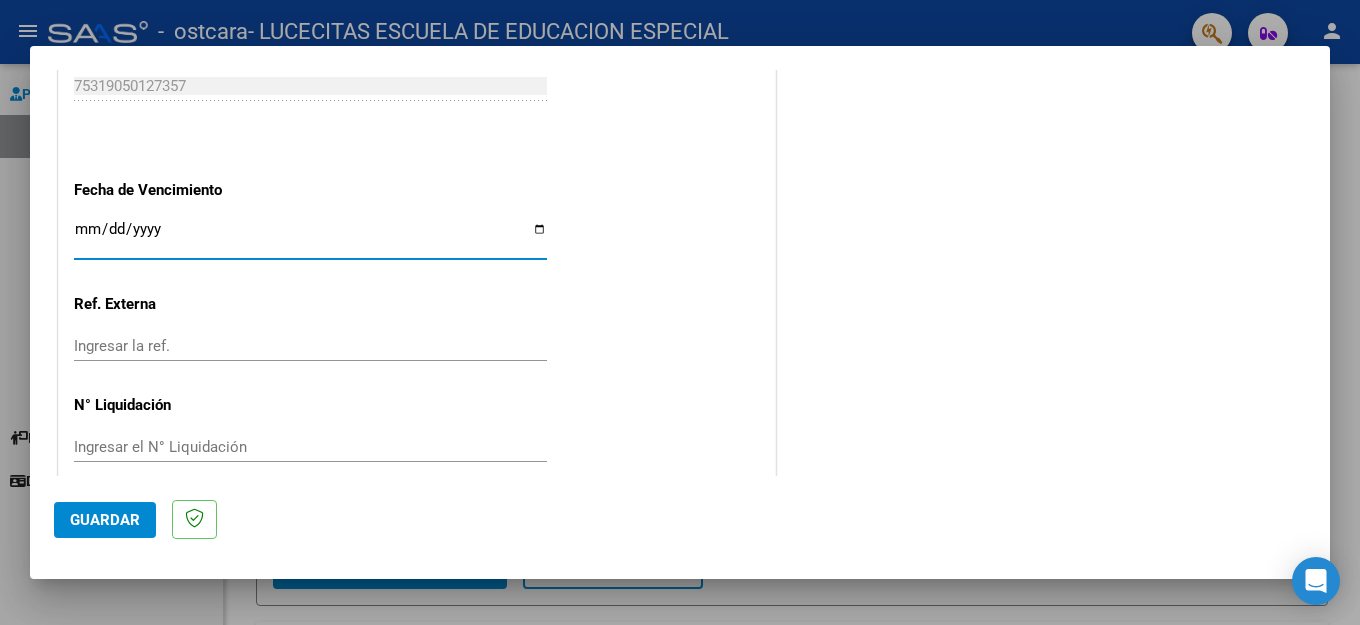 click on "Ingresar la fecha" at bounding box center (310, 237) 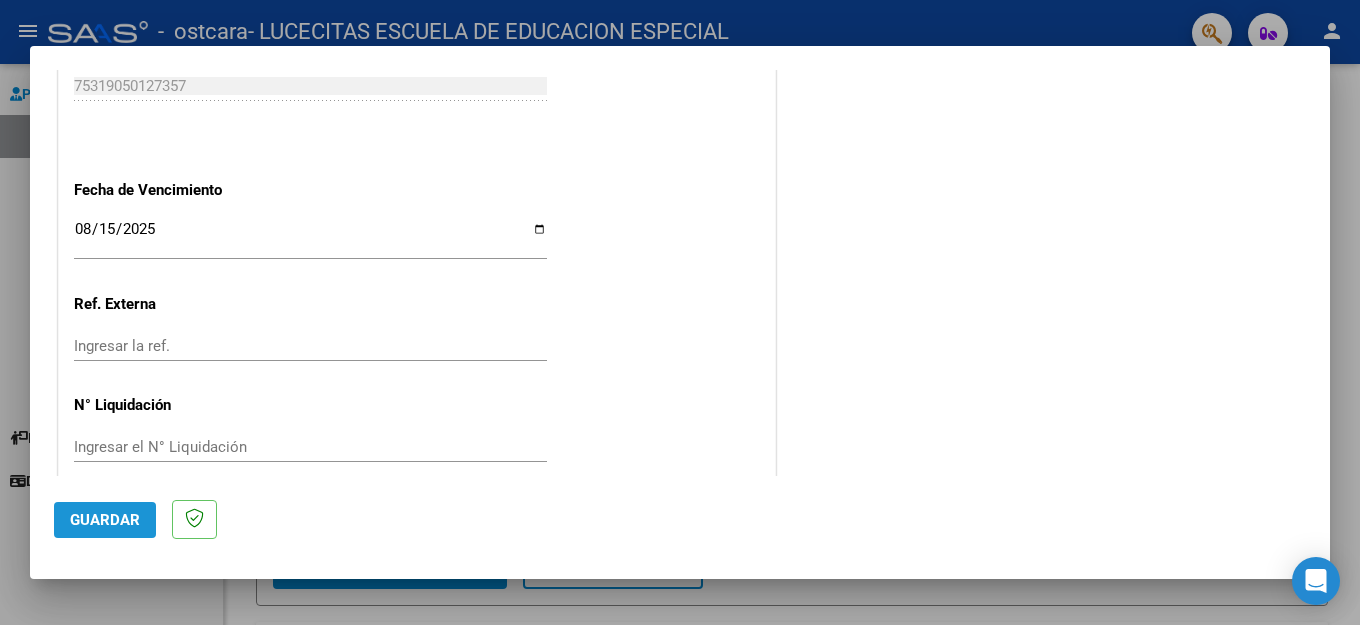 click on "Guardar" 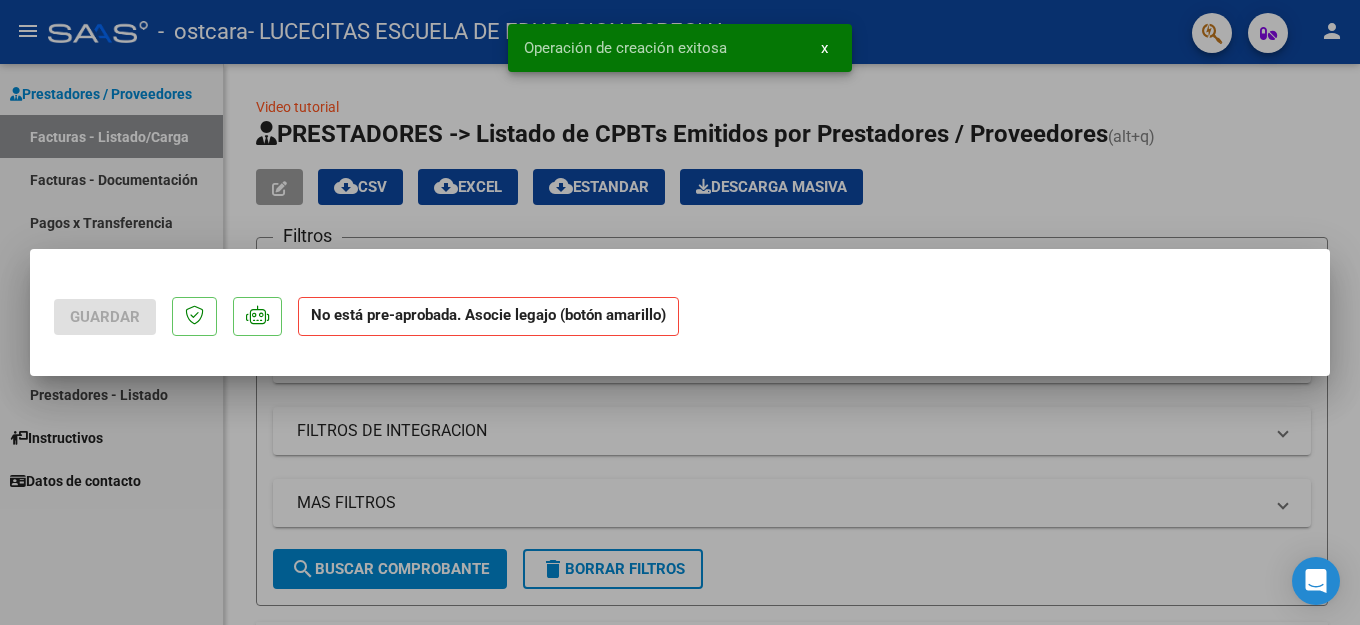 scroll, scrollTop: 0, scrollLeft: 0, axis: both 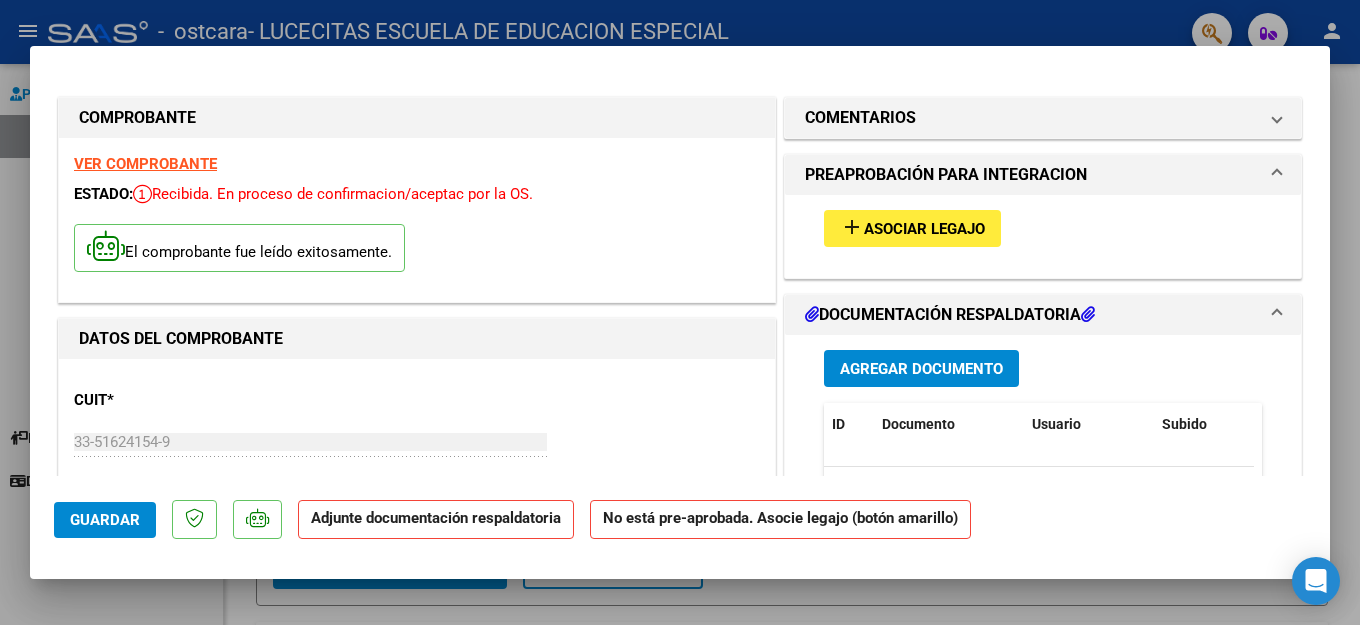 click on "Asociar Legajo" at bounding box center (924, 229) 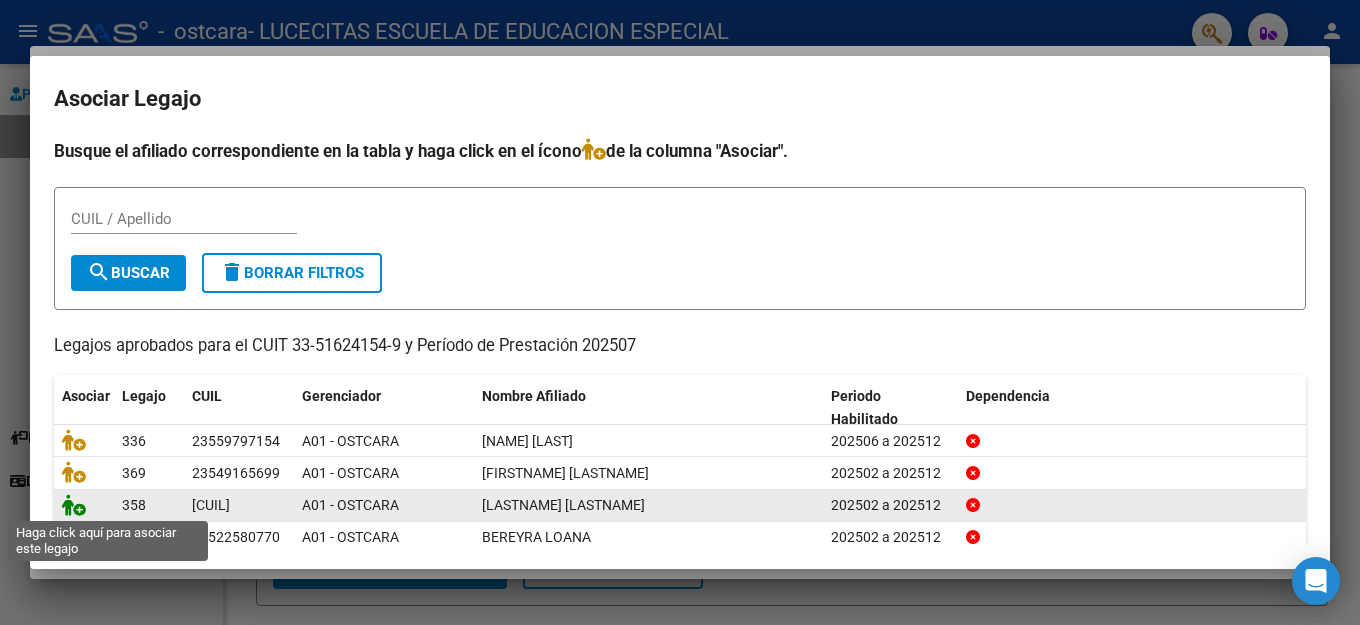 click 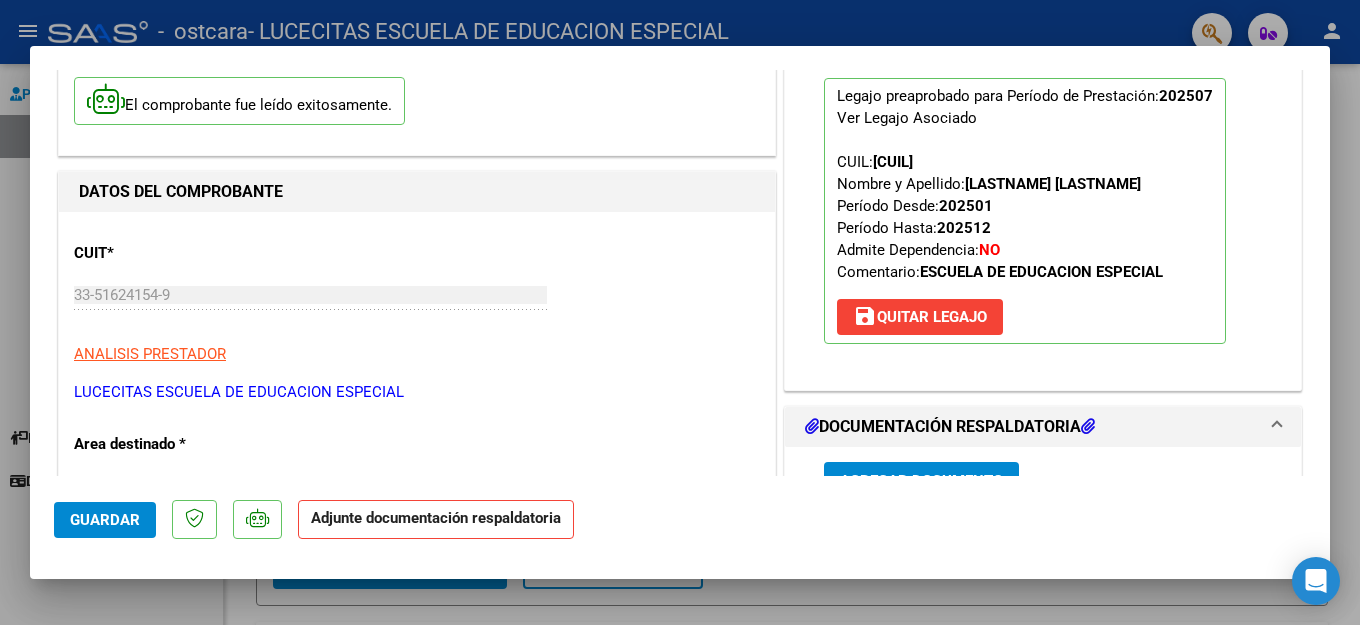 scroll, scrollTop: 152, scrollLeft: 0, axis: vertical 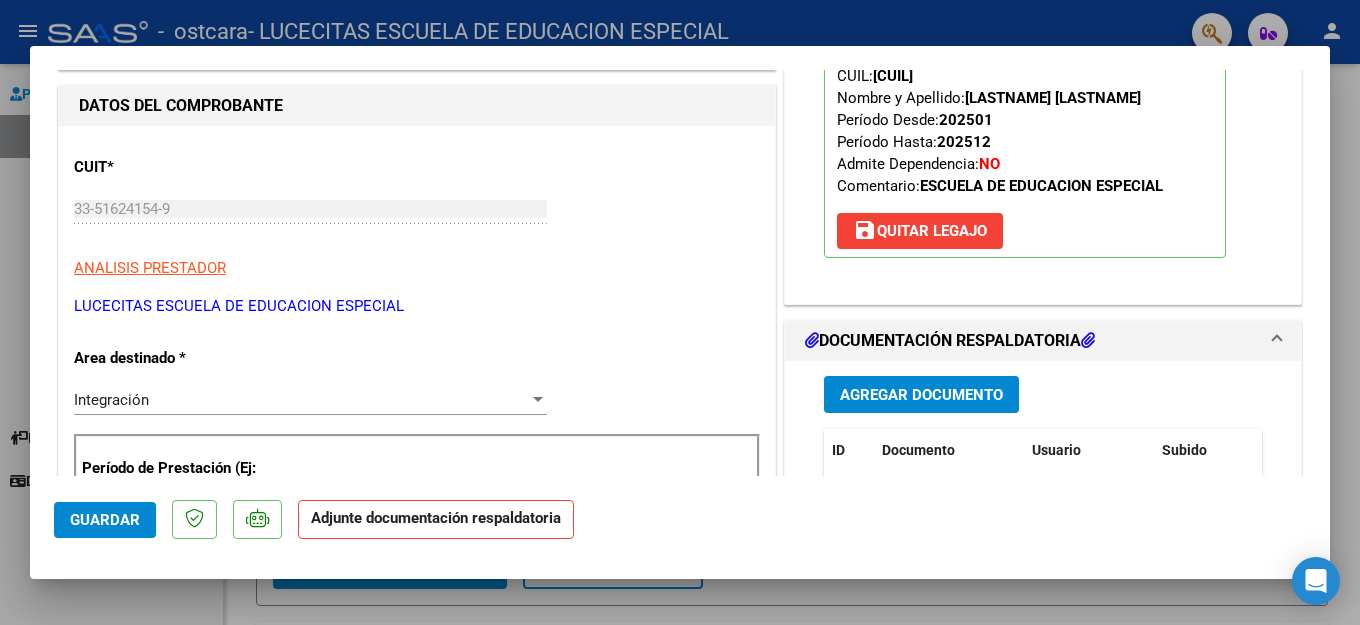 click on "Agregar Documento" at bounding box center [921, 395] 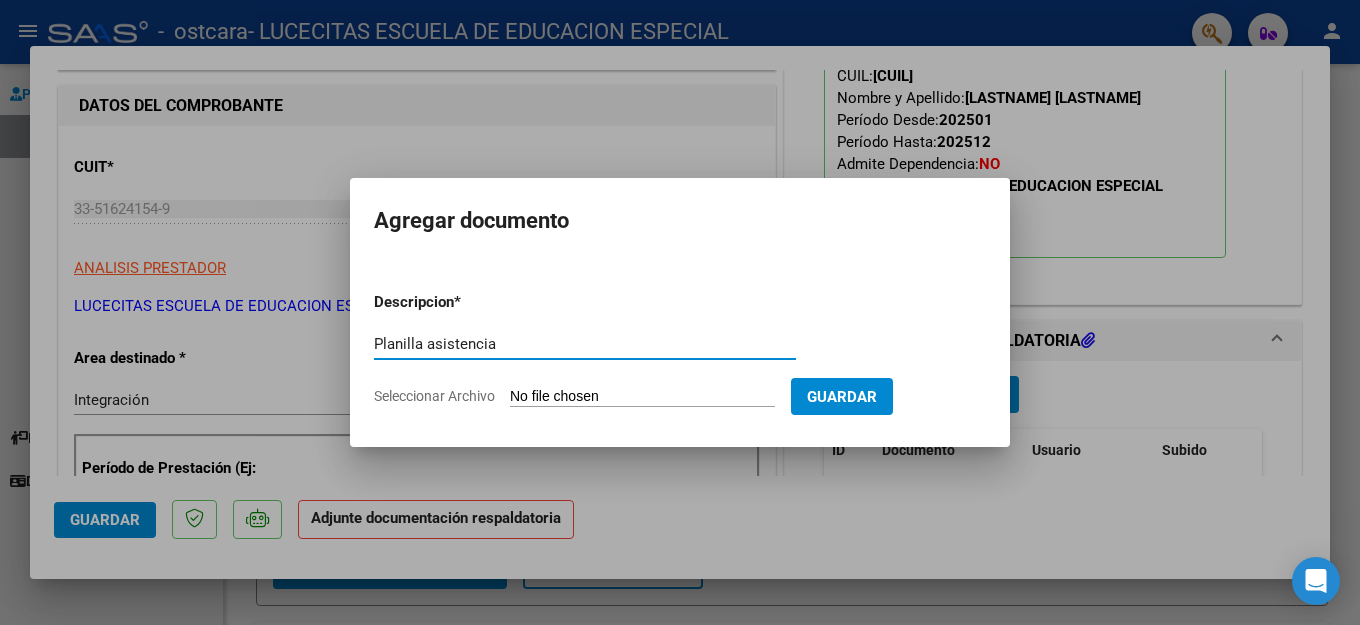 type on "Planilla asistencia" 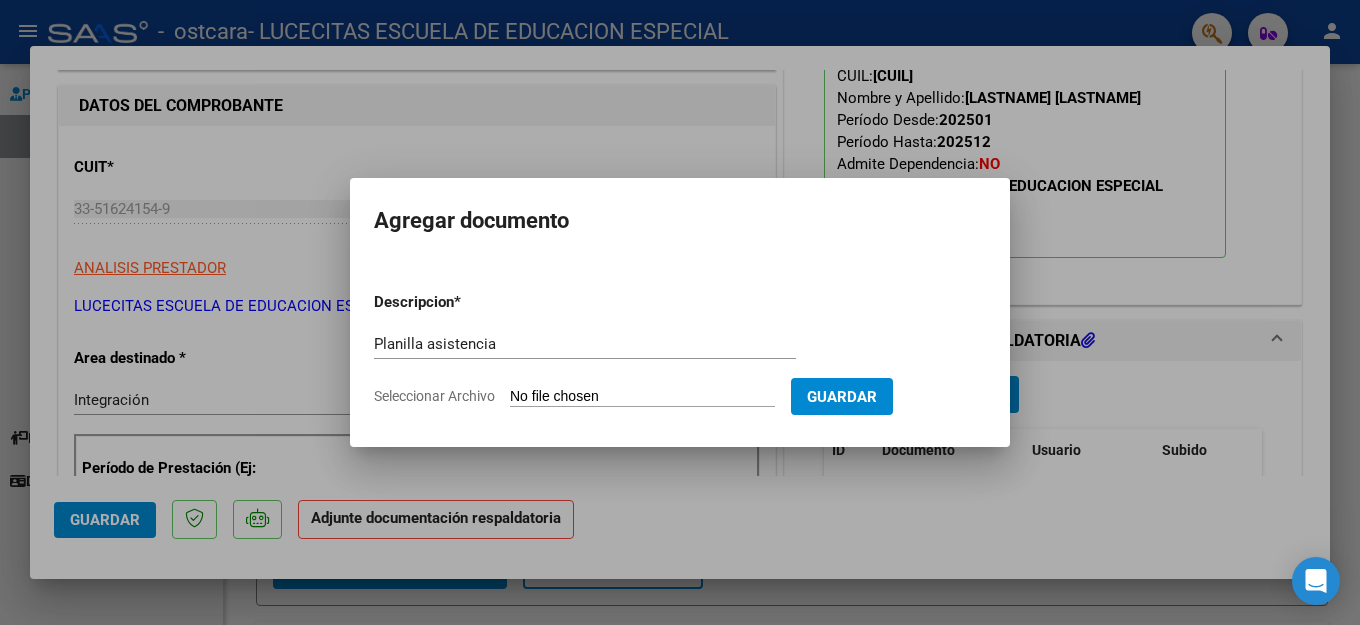 click on "Seleccionar Archivo" at bounding box center (642, 397) 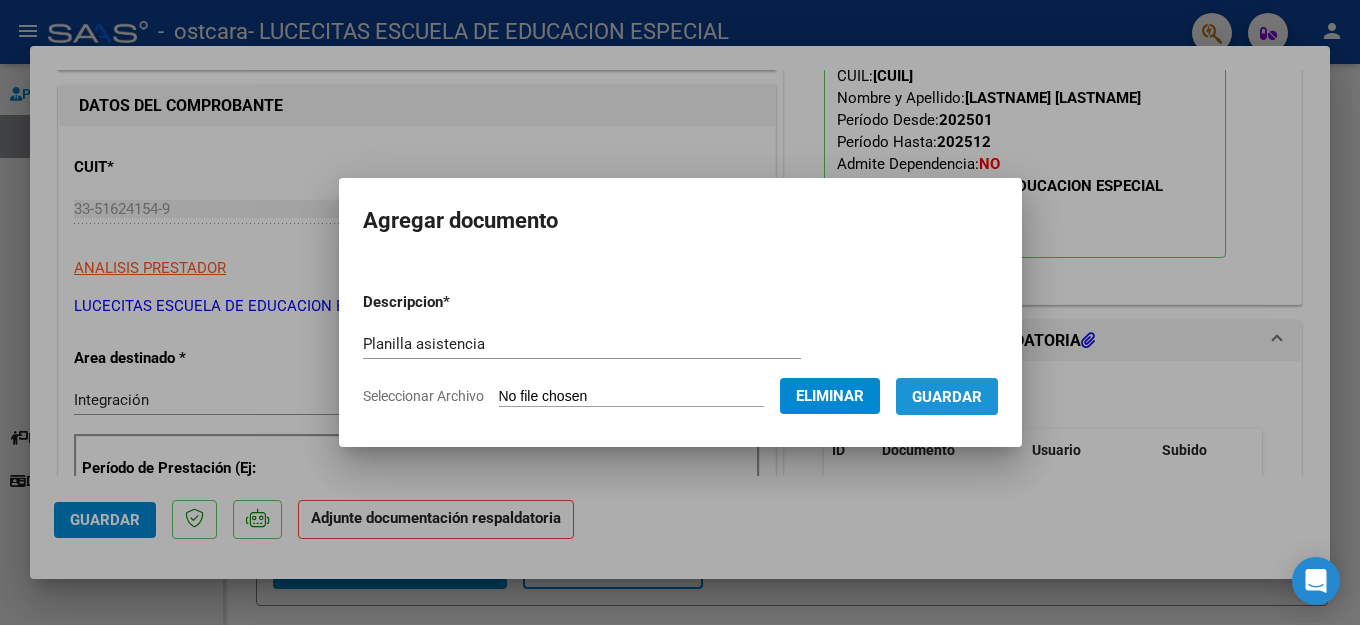 click on "Guardar" at bounding box center (947, 397) 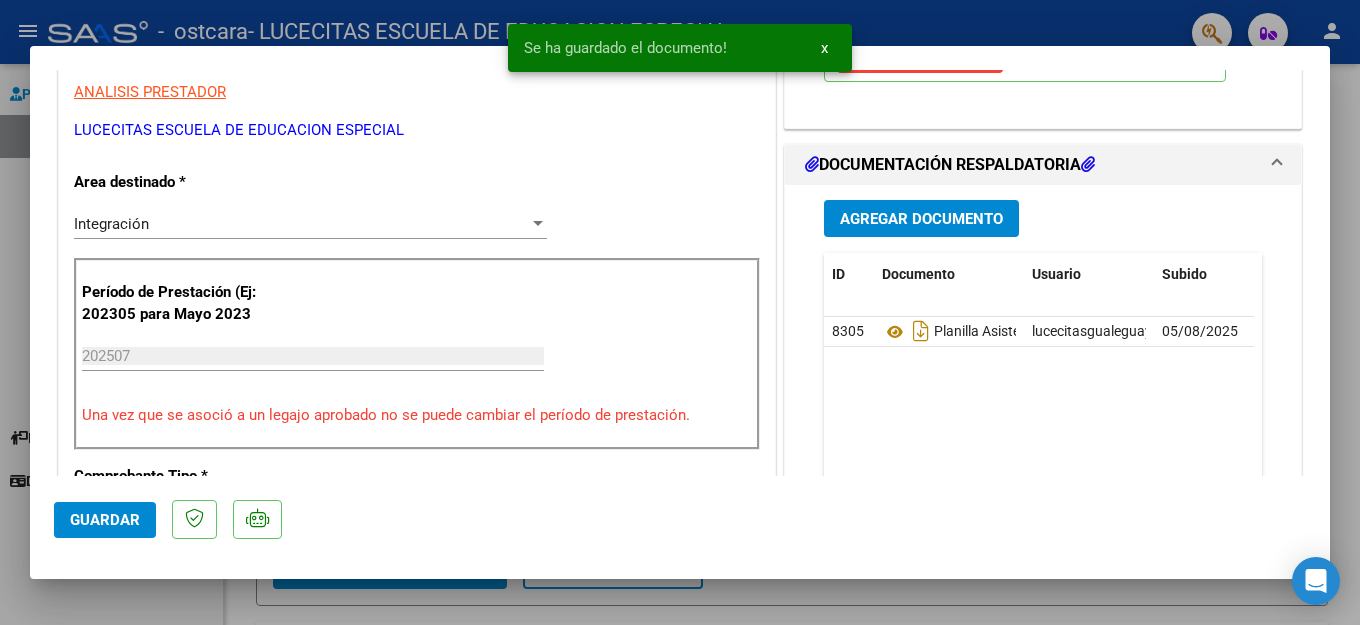 scroll, scrollTop: 451, scrollLeft: 0, axis: vertical 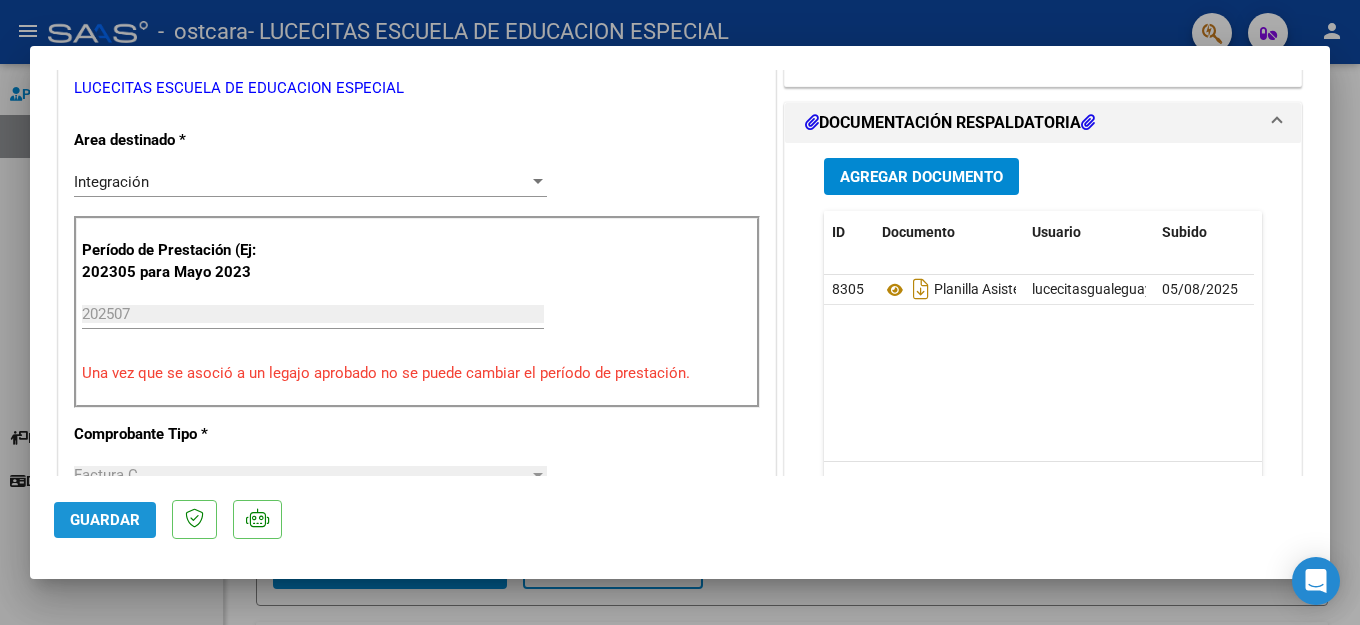 click on "Guardar" 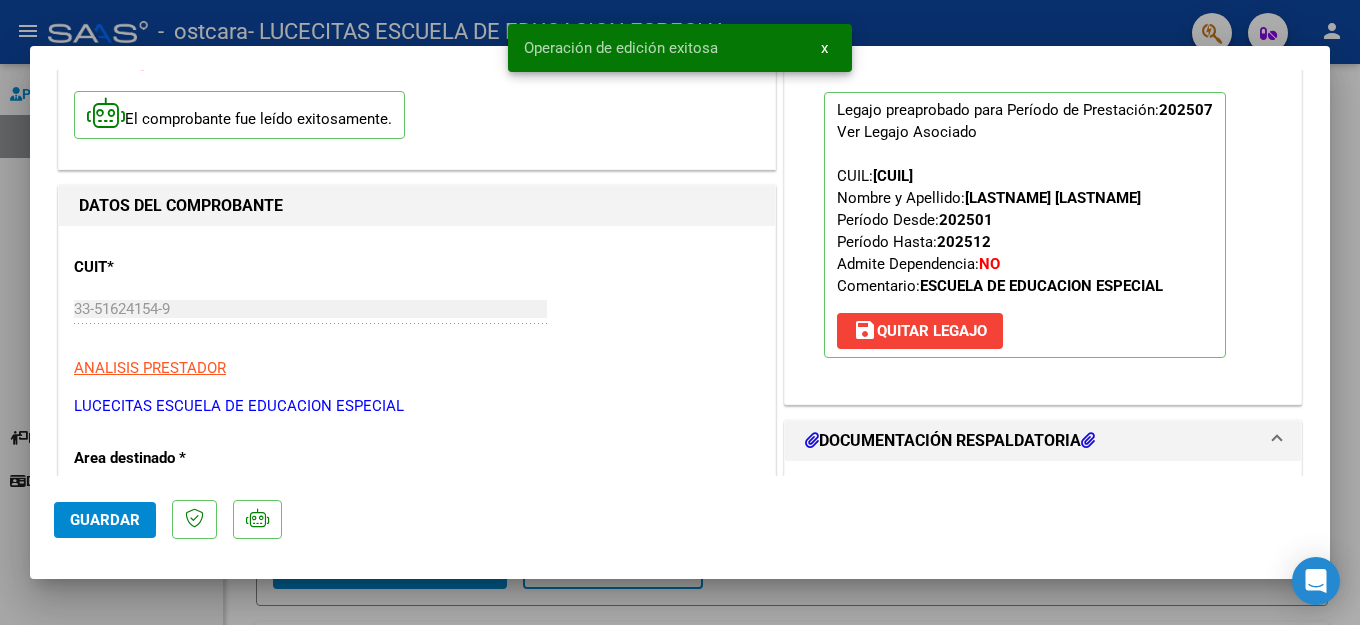 scroll, scrollTop: 0, scrollLeft: 0, axis: both 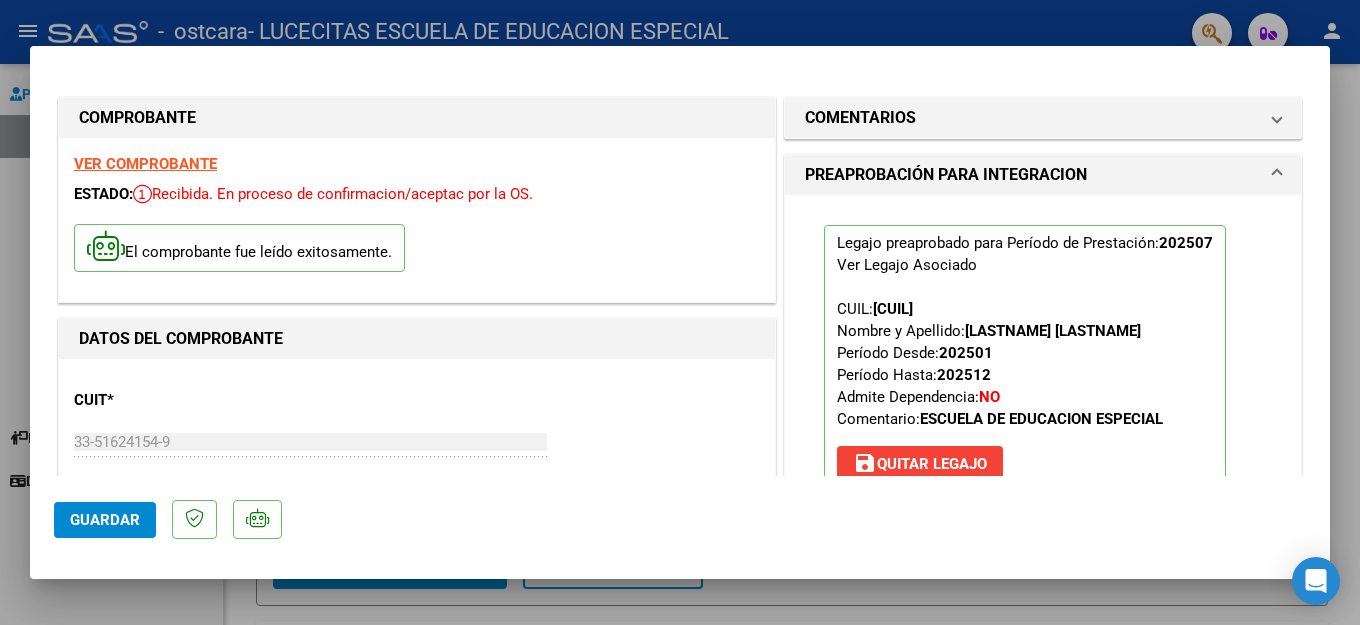 click on "COMPROBANTE" at bounding box center (417, 118) 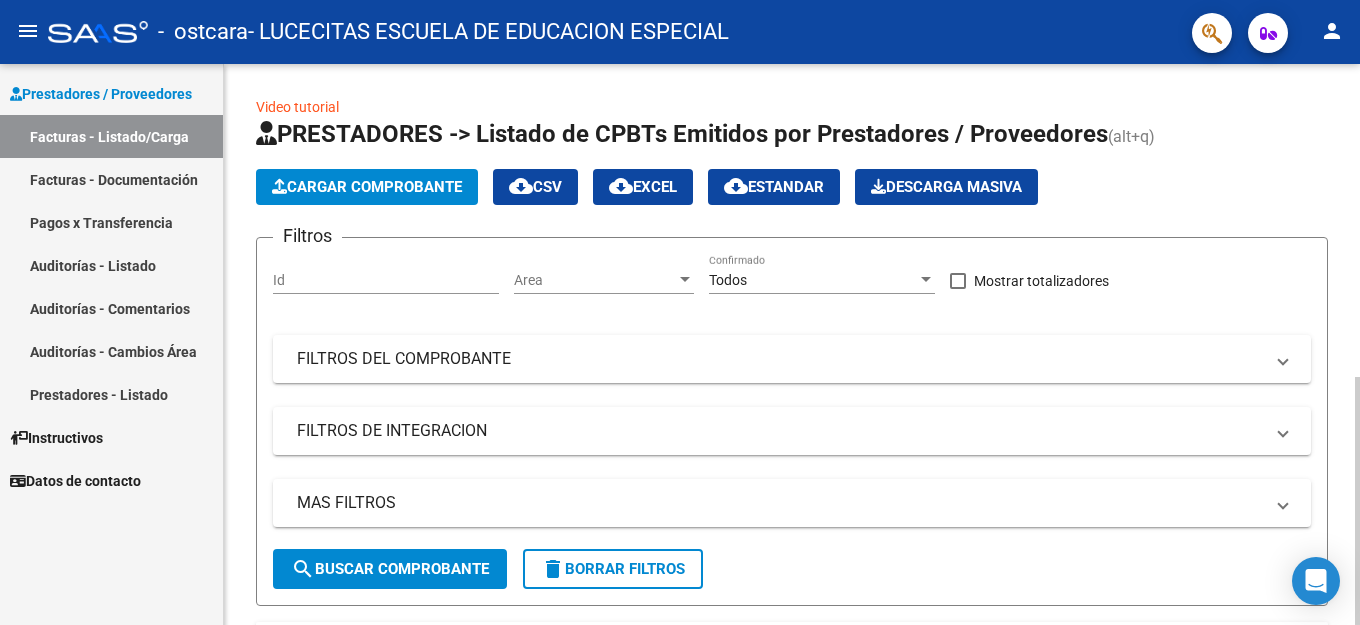 click on "Cargar Comprobante" 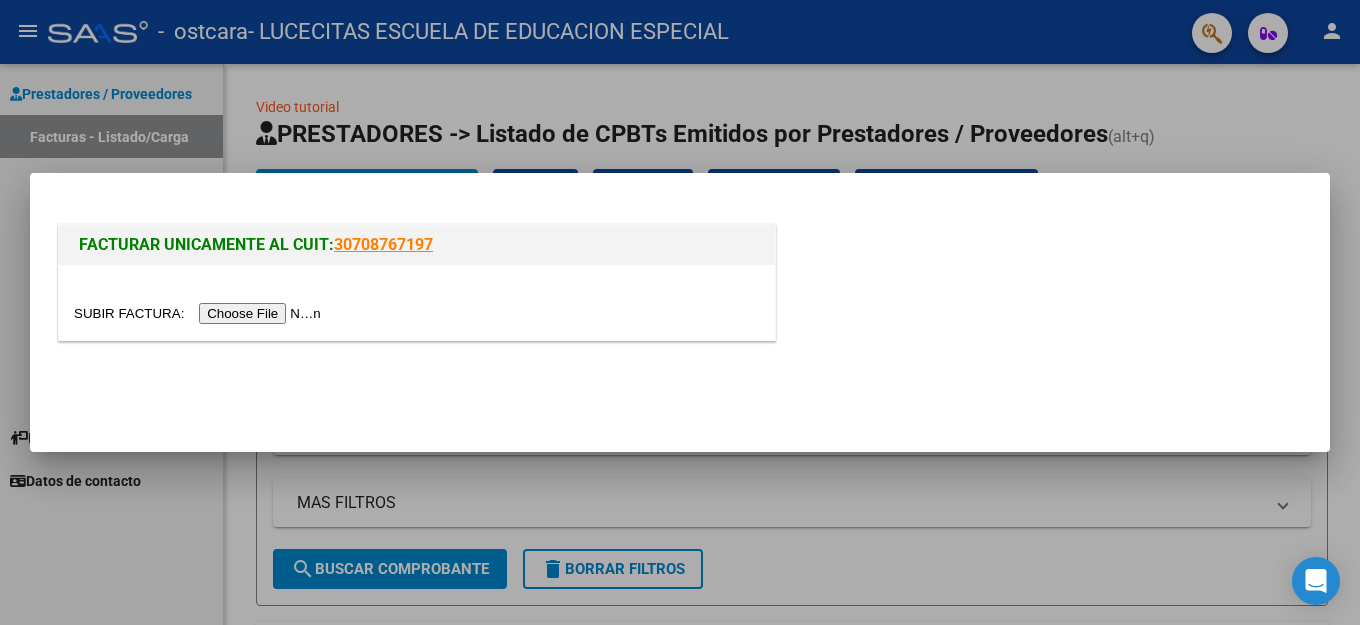 click at bounding box center (200, 313) 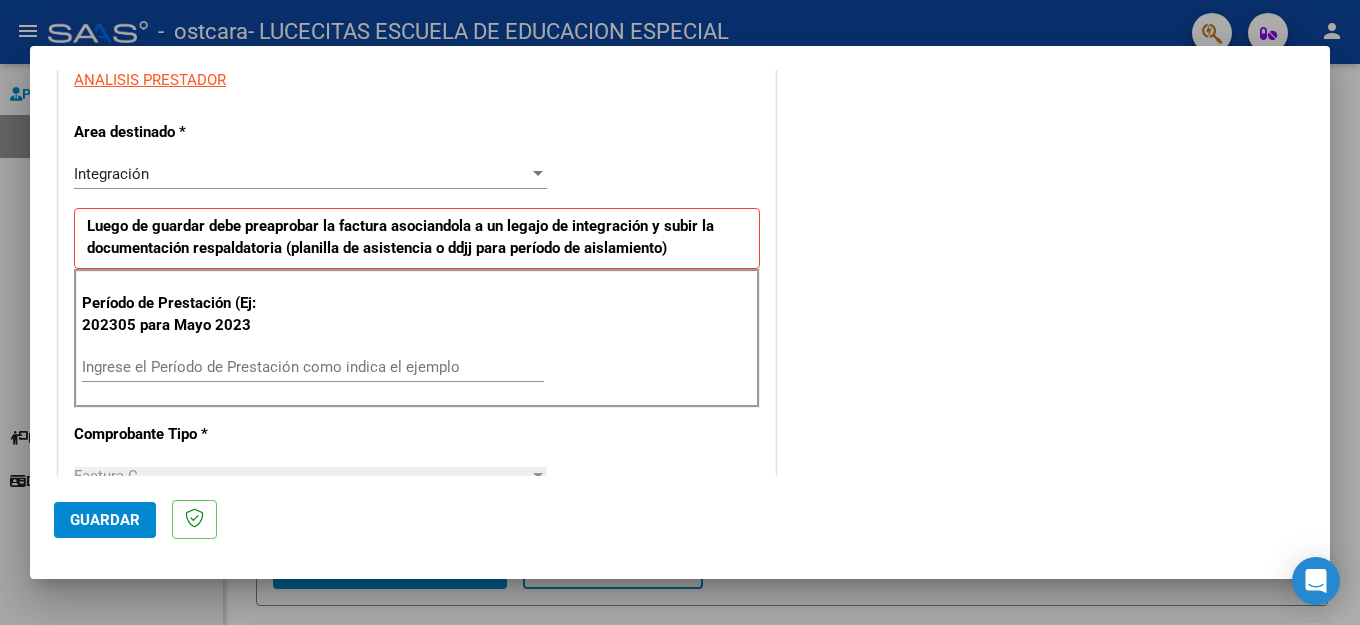 scroll, scrollTop: 411, scrollLeft: 0, axis: vertical 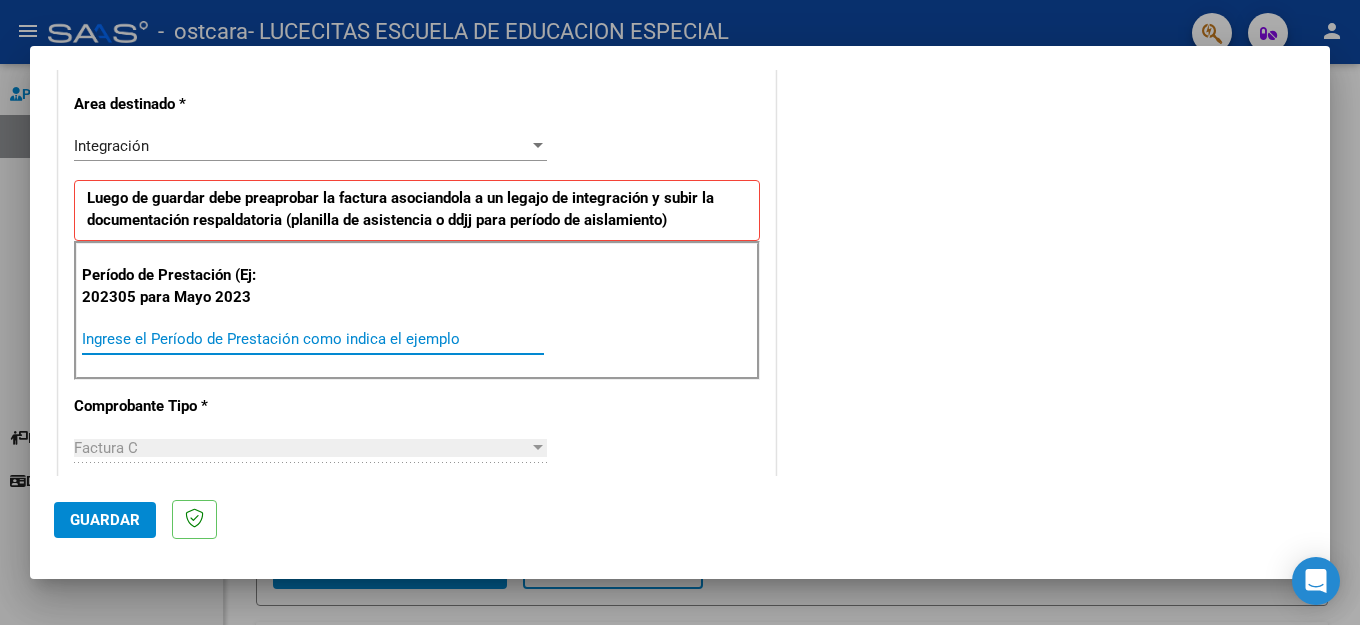click on "Ingrese el Período de Prestación como indica el ejemplo" at bounding box center [313, 339] 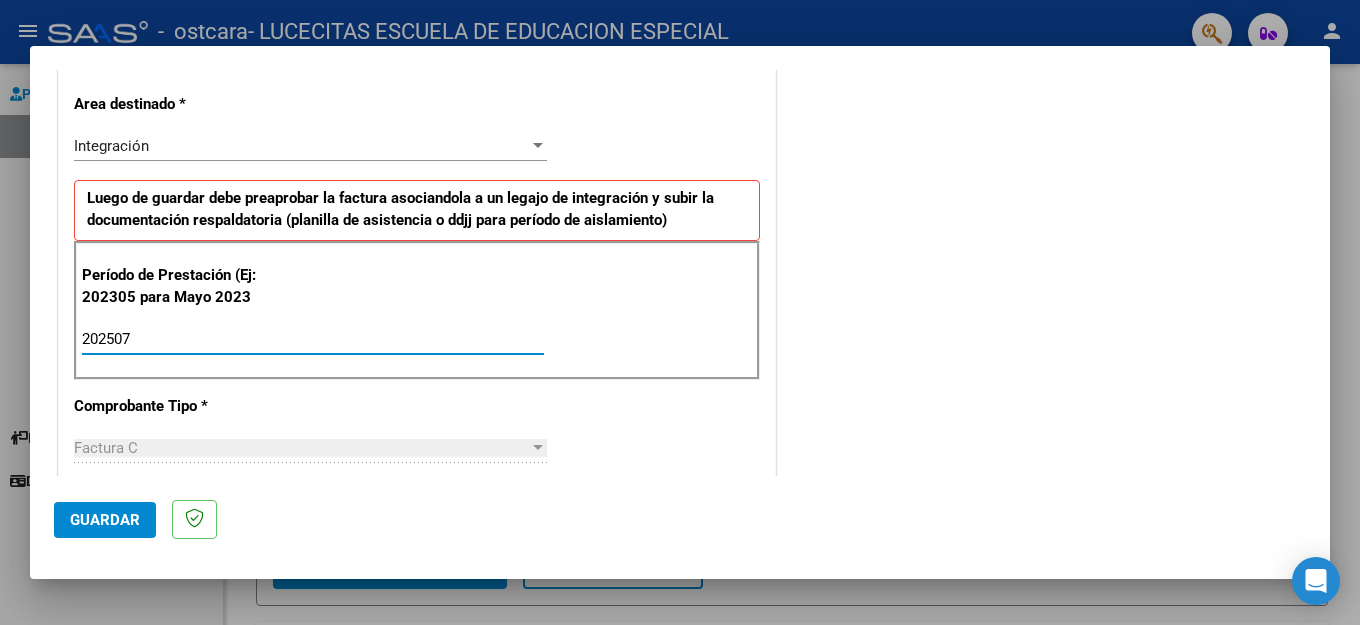 type on "202507" 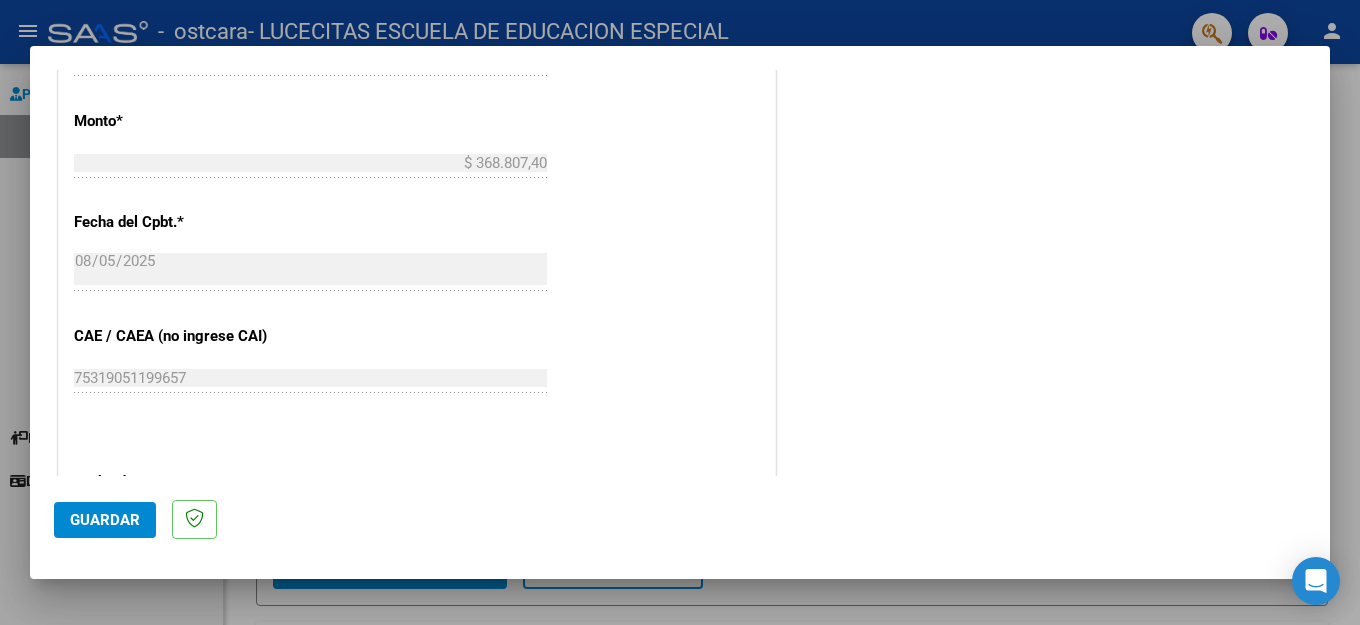 scroll, scrollTop: 1028, scrollLeft: 0, axis: vertical 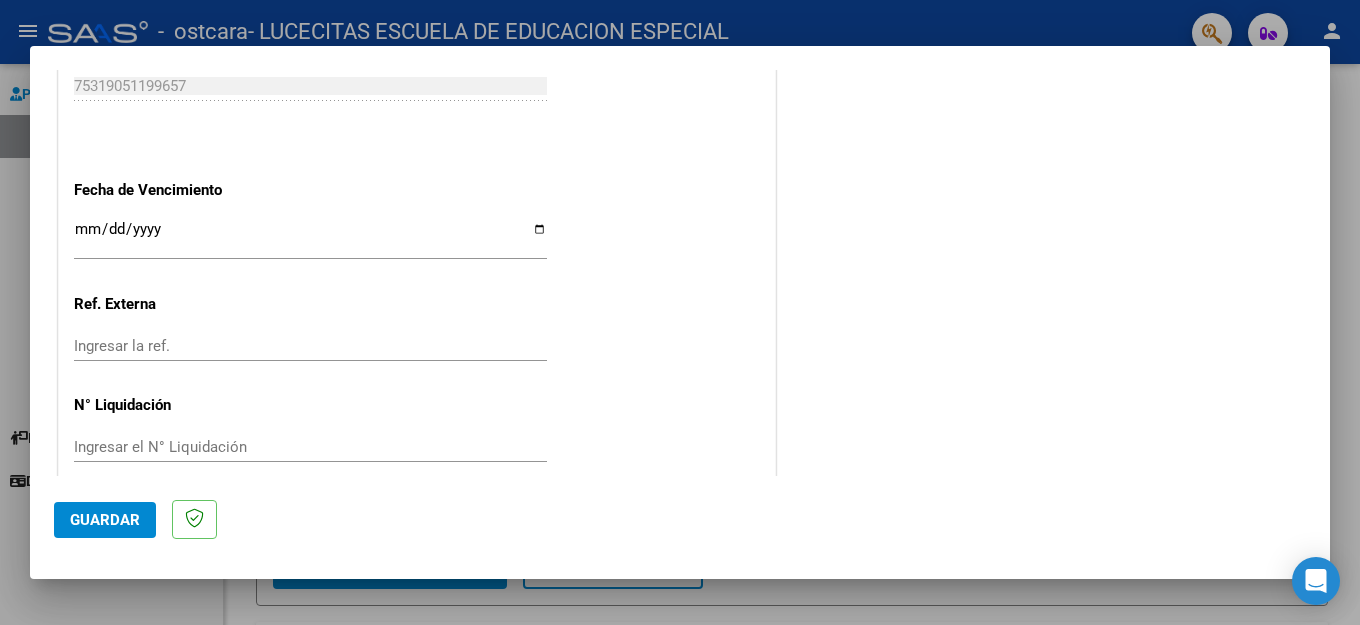 click on "Guardar" 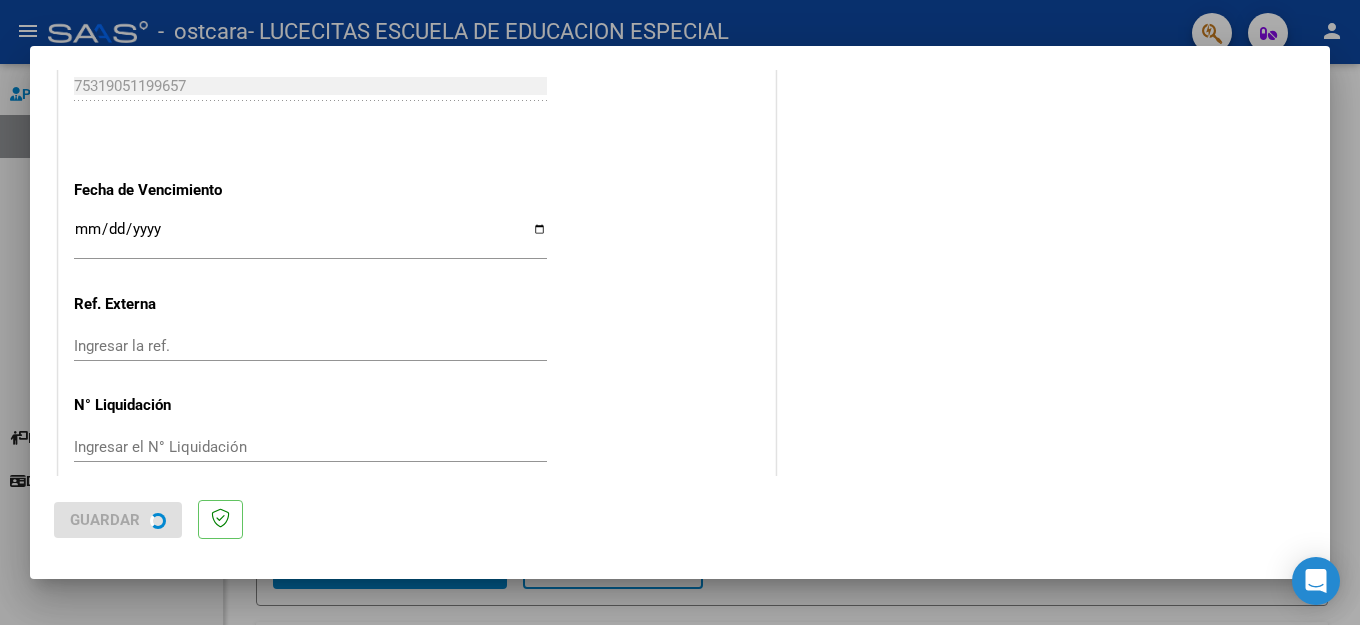 scroll, scrollTop: 0, scrollLeft: 0, axis: both 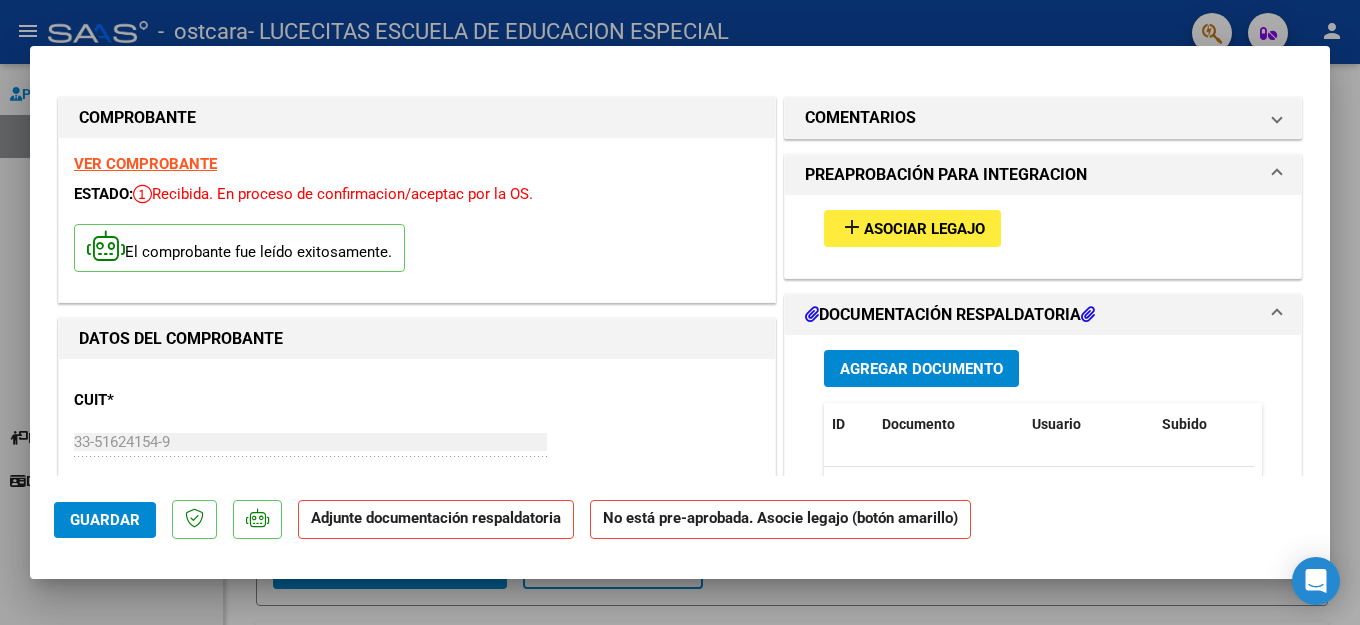 click on "Asociar Legajo" at bounding box center [924, 229] 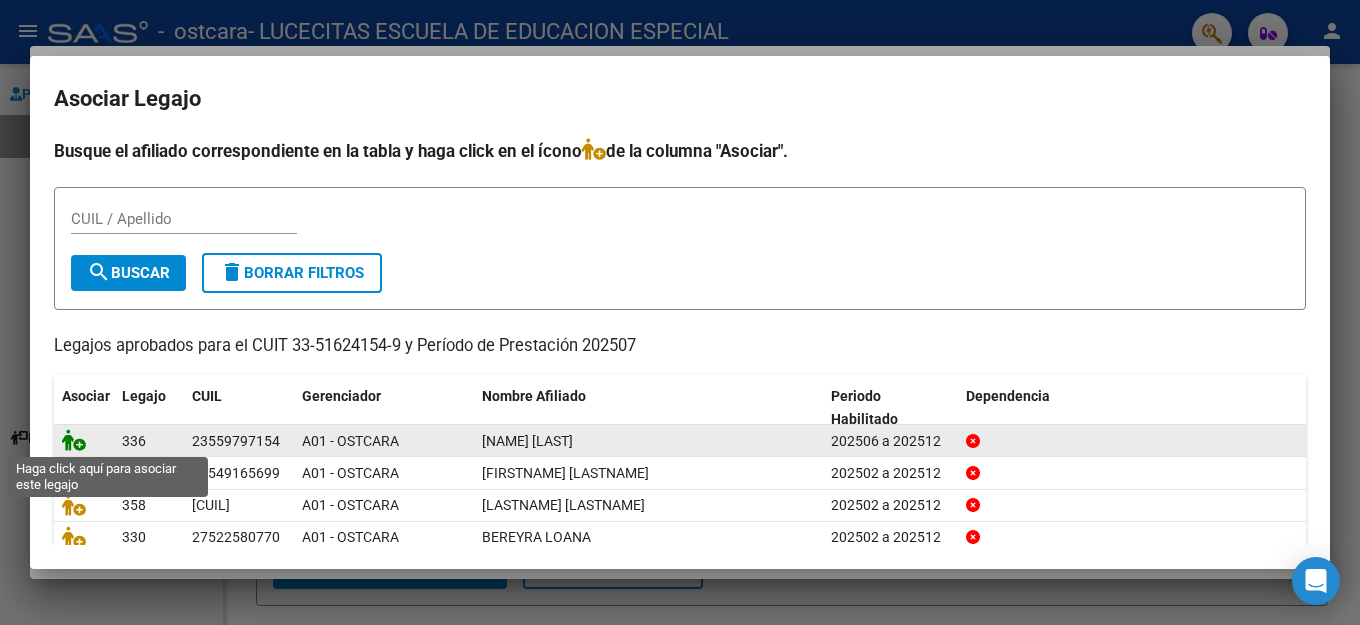 click 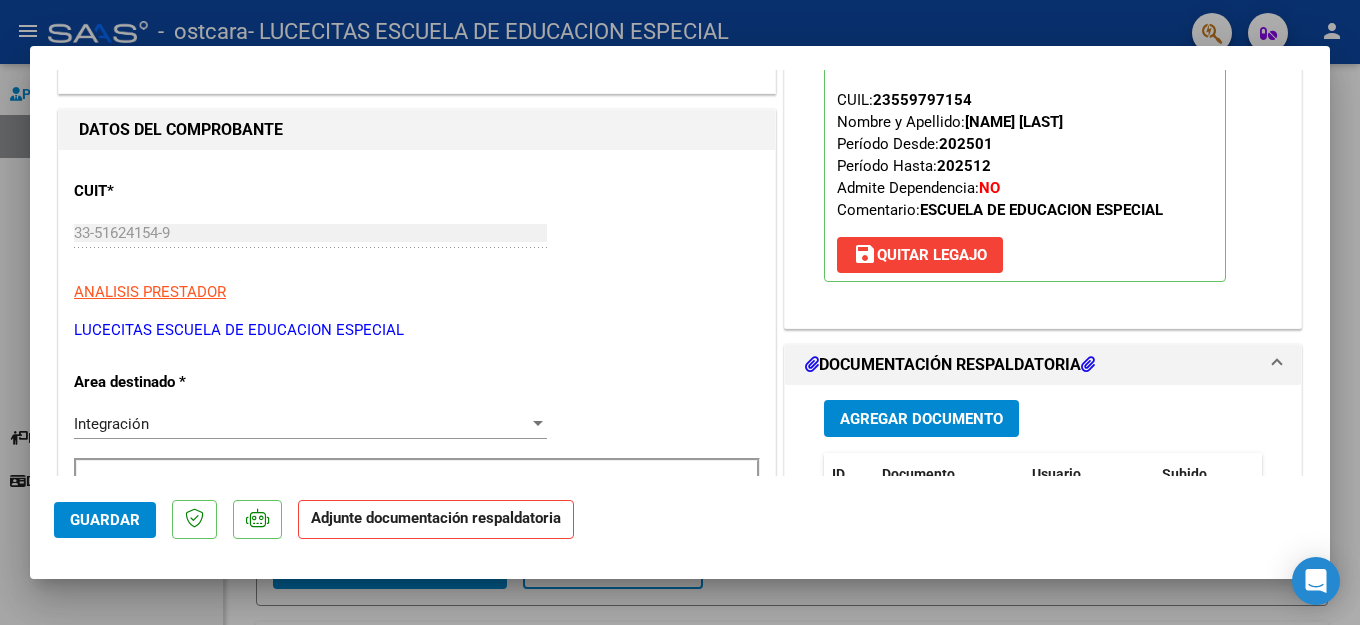 scroll, scrollTop: 290, scrollLeft: 0, axis: vertical 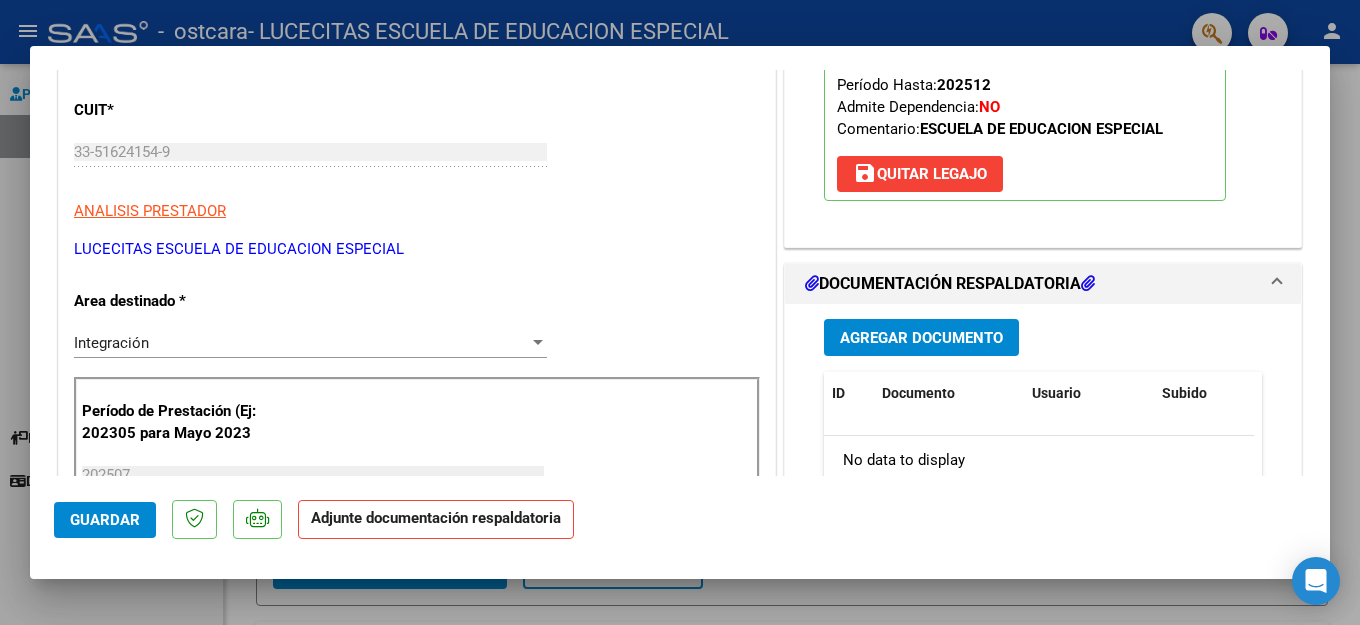click on "Agregar Documento" at bounding box center [921, 338] 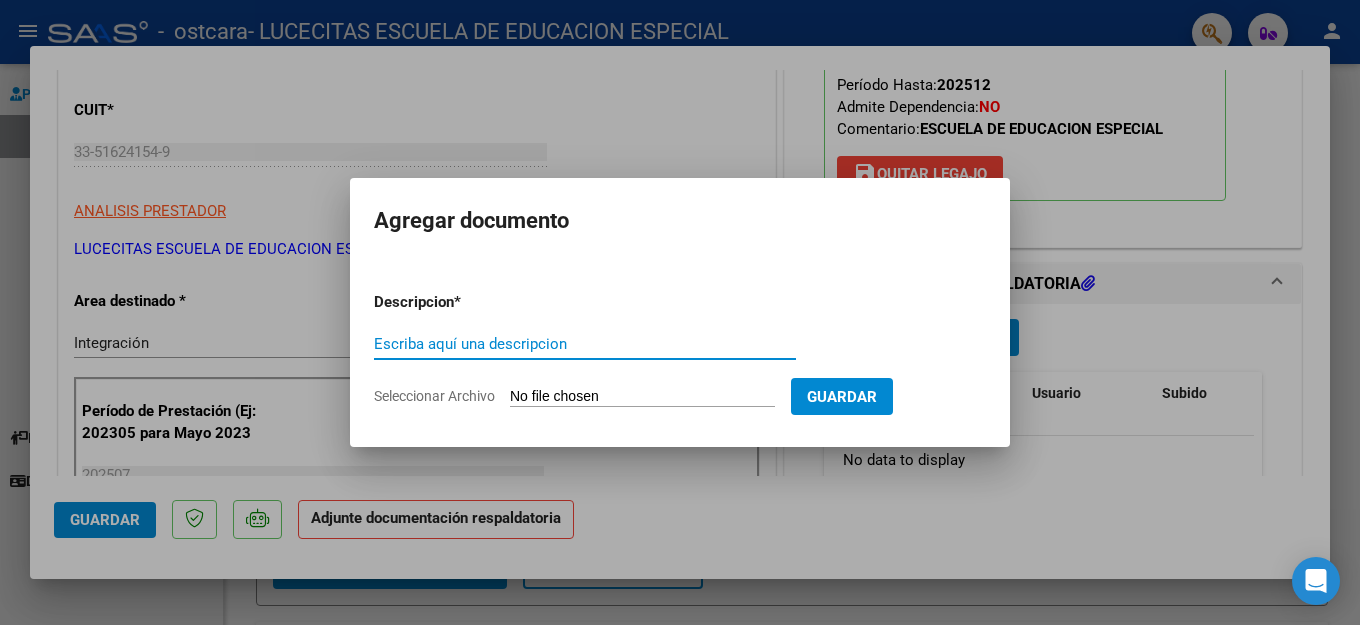 click on "Escriba aquí una descripcion" at bounding box center [585, 344] 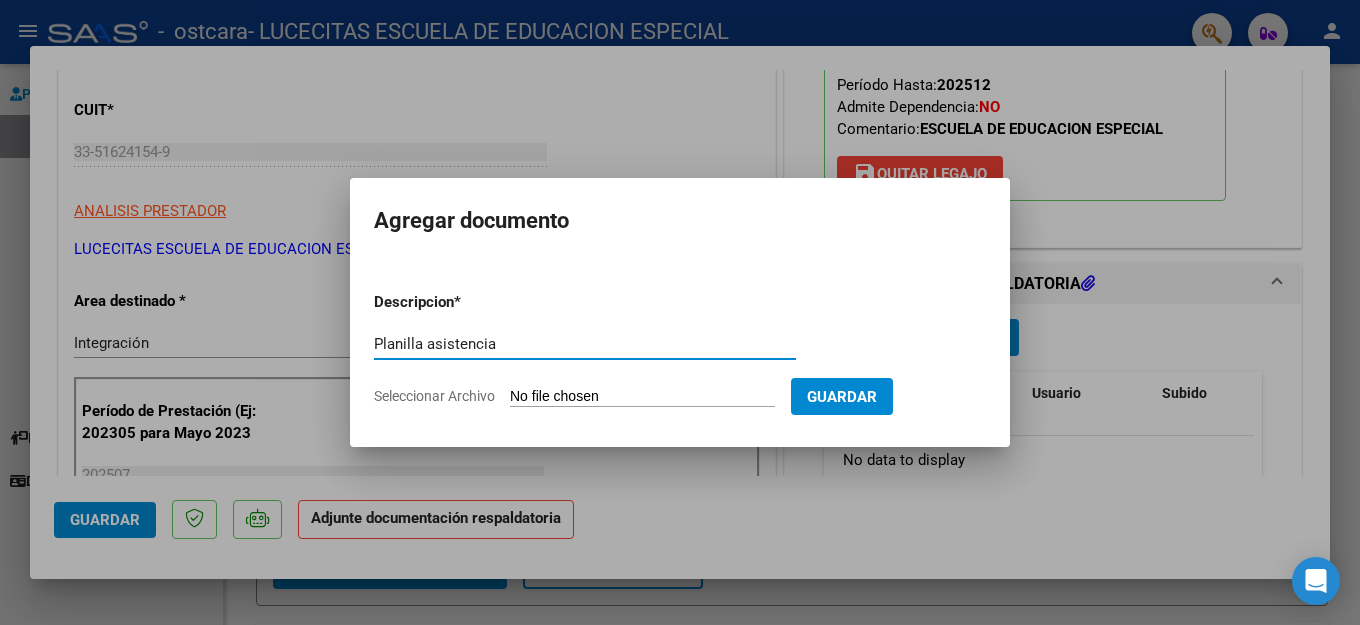 type on "Planilla asistencia" 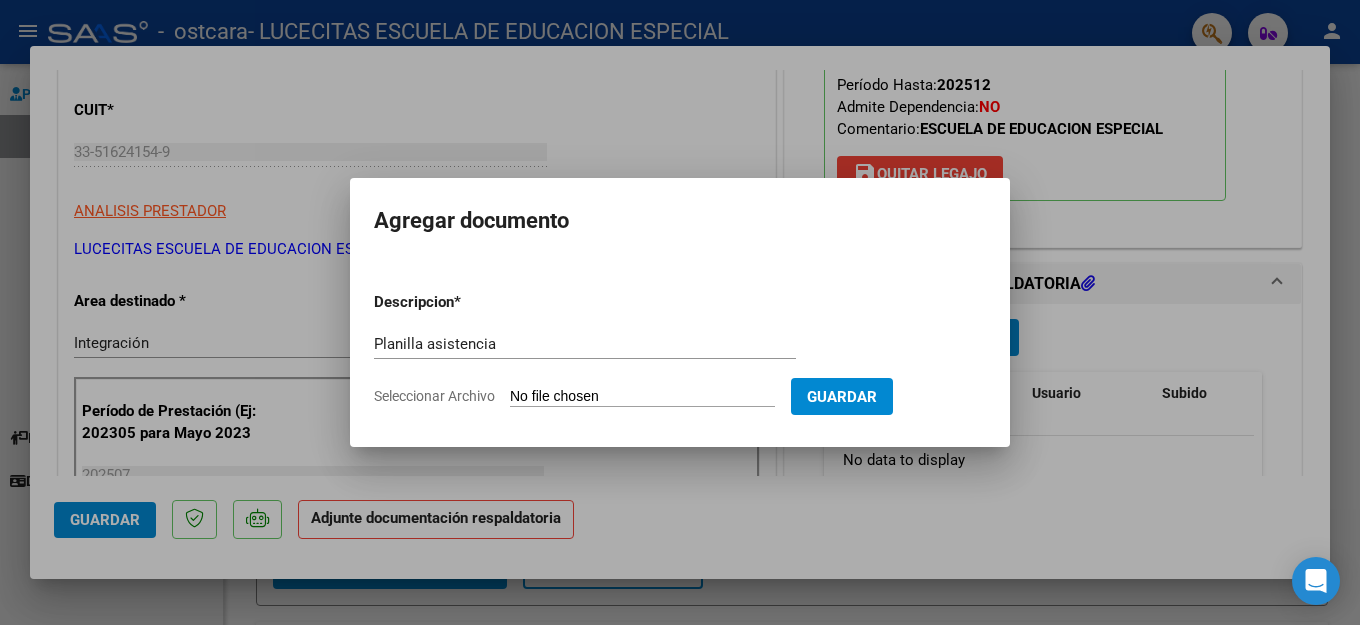 click on "Seleccionar Archivo" at bounding box center [642, 397] 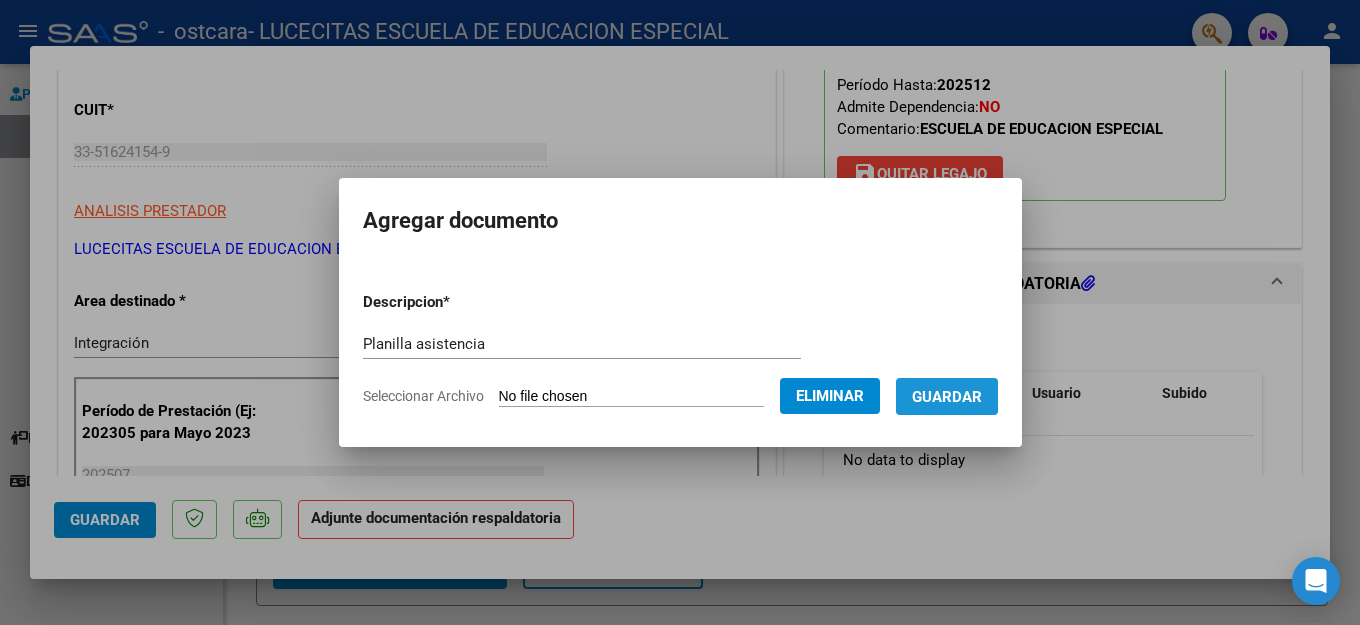 click on "Guardar" at bounding box center (947, 397) 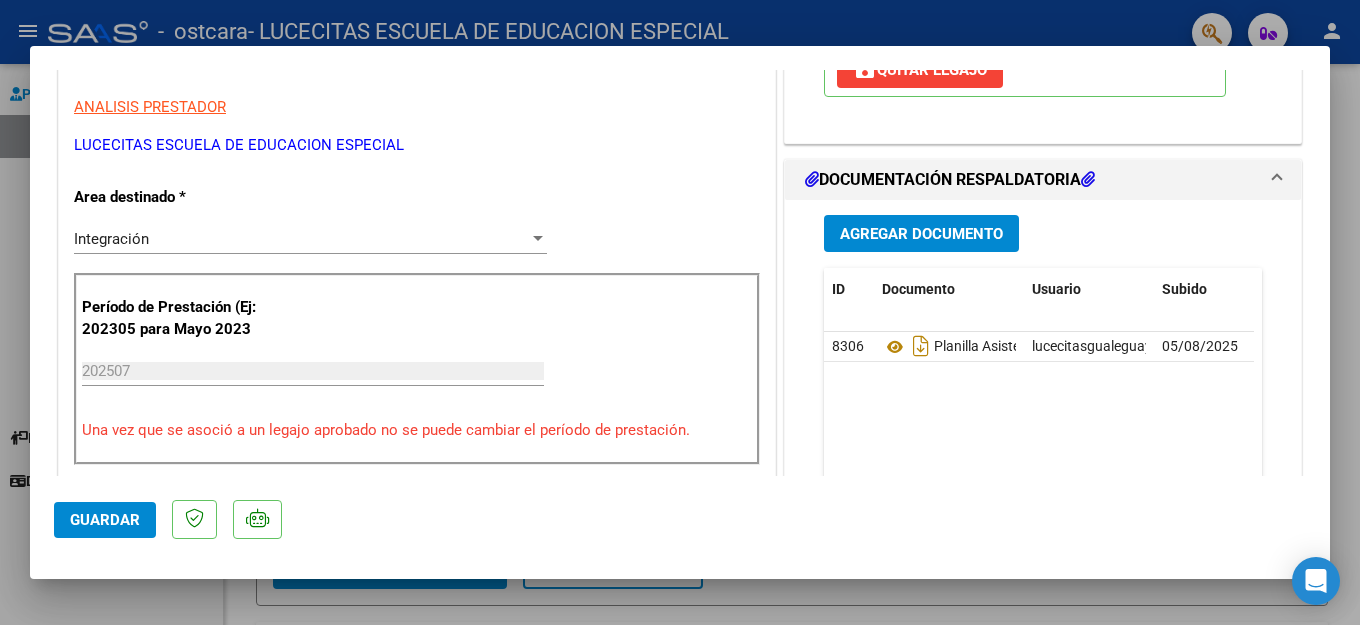 scroll, scrollTop: 442, scrollLeft: 0, axis: vertical 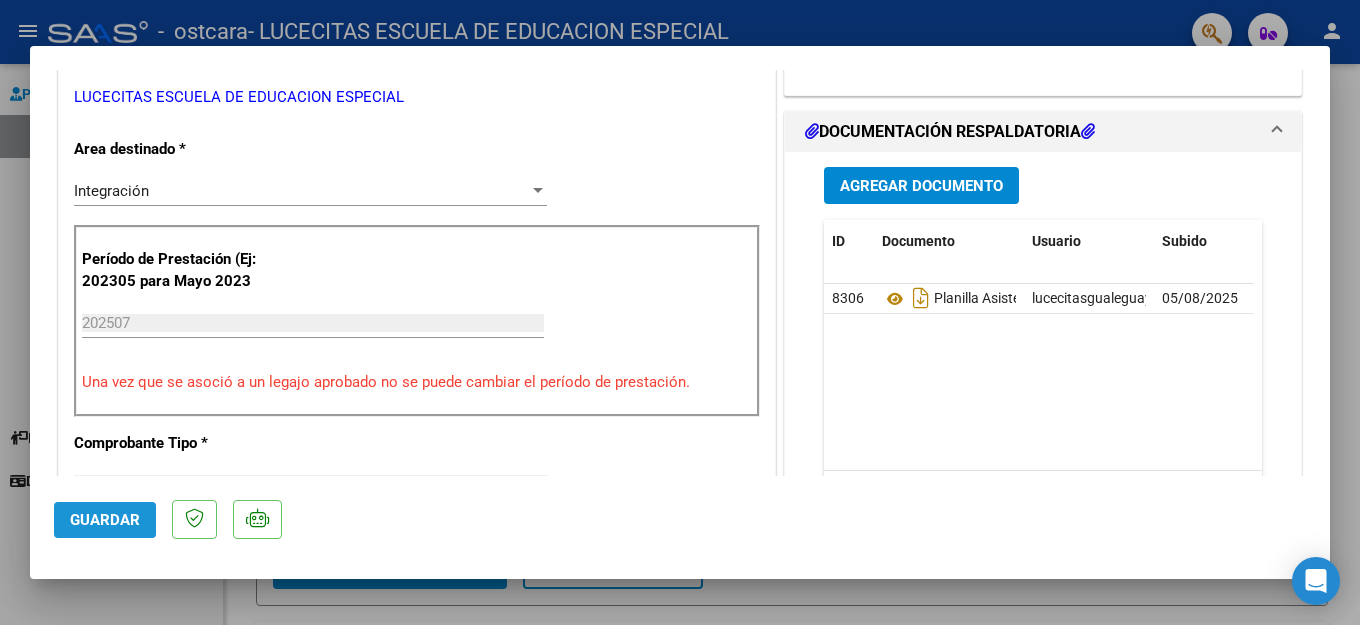 click on "Guardar" 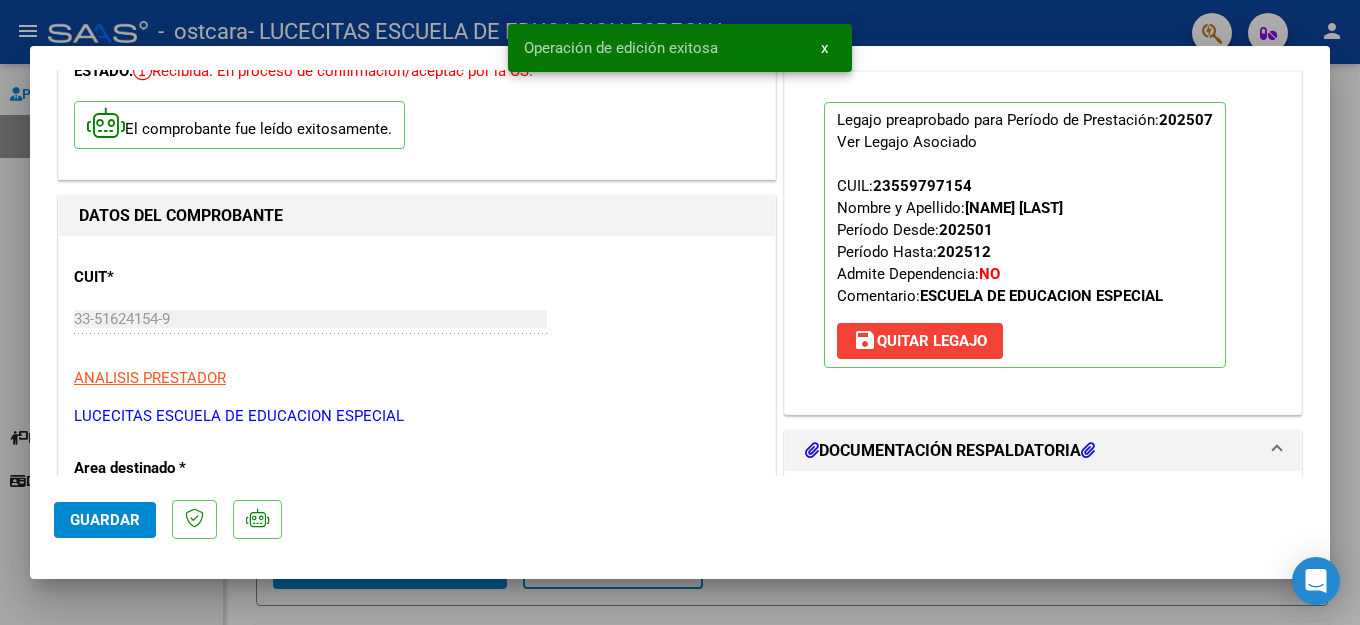 scroll, scrollTop: 0, scrollLeft: 0, axis: both 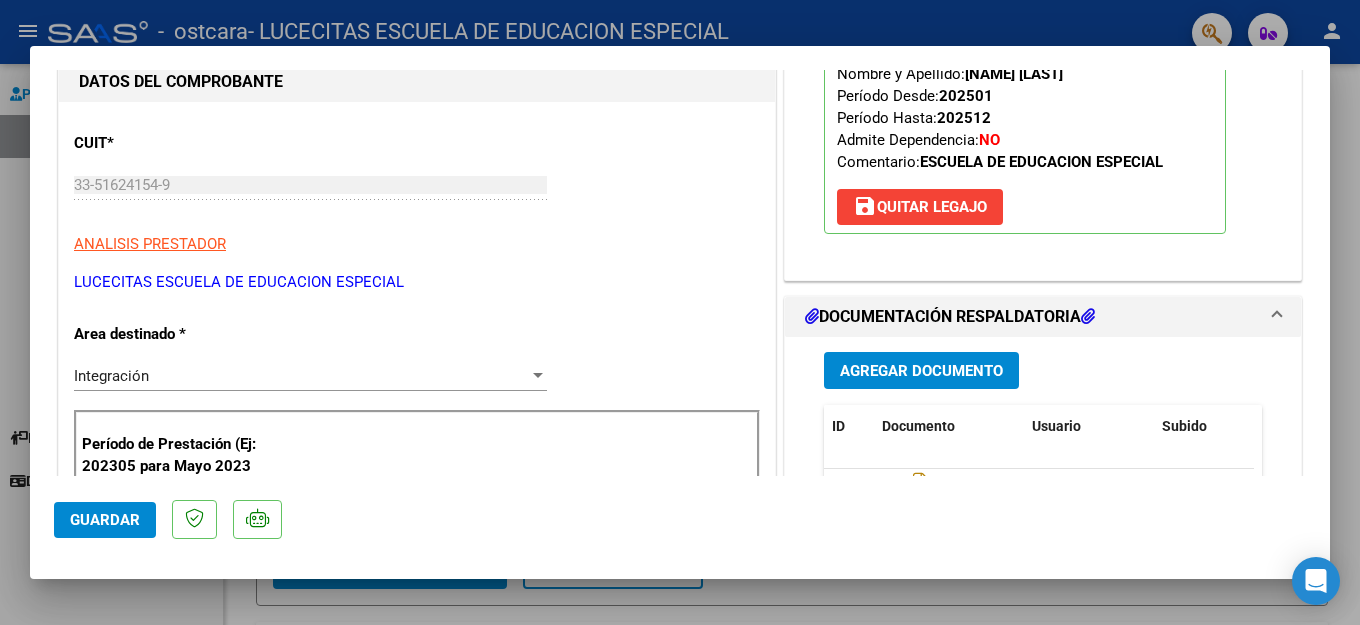 click at bounding box center (680, 312) 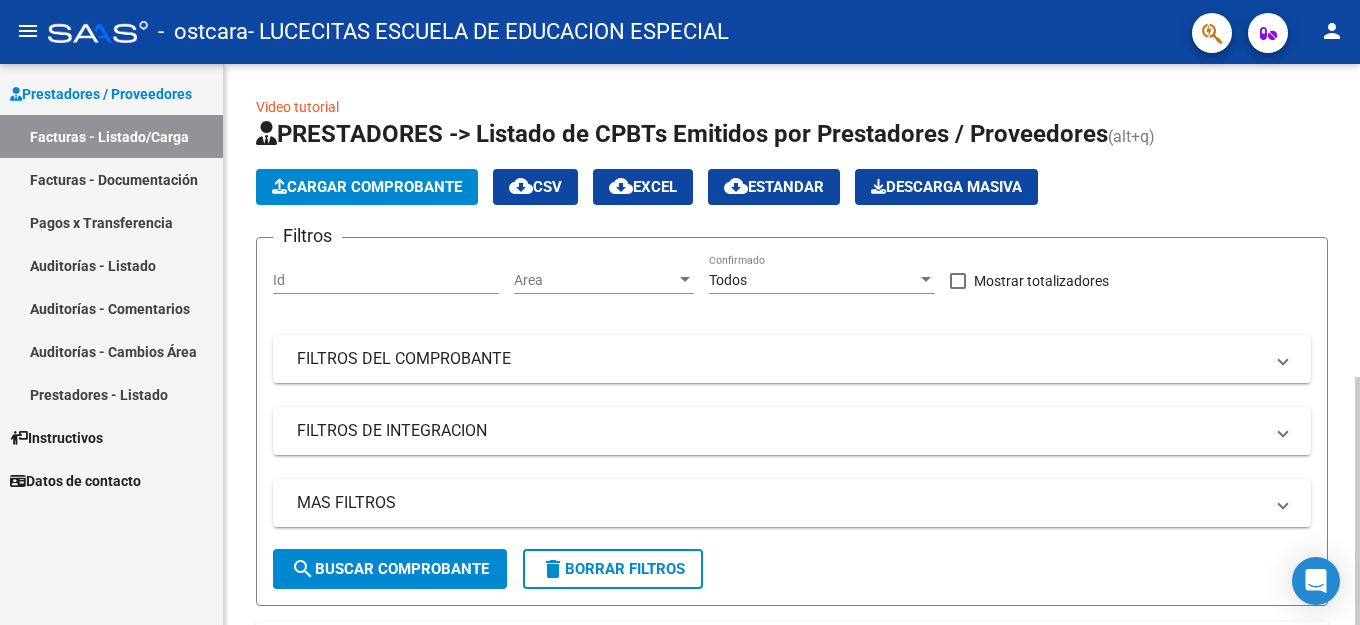 click on "search  Buscar Comprobante" 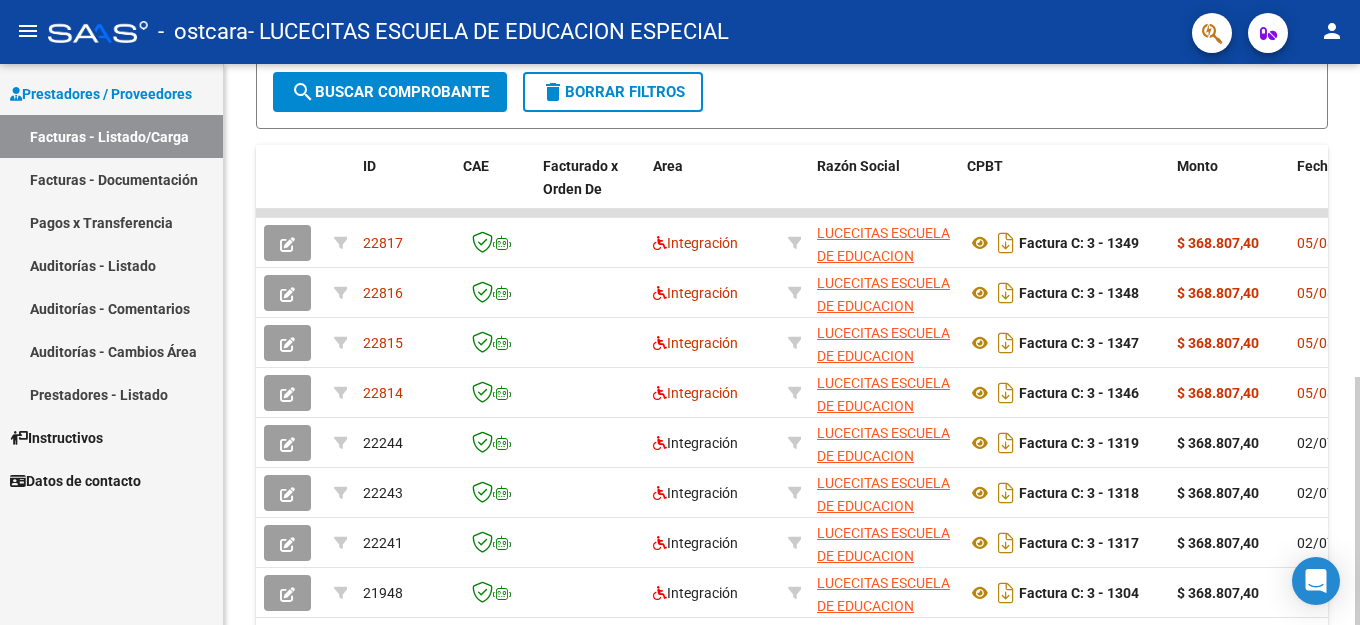 scroll, scrollTop: 491, scrollLeft: 0, axis: vertical 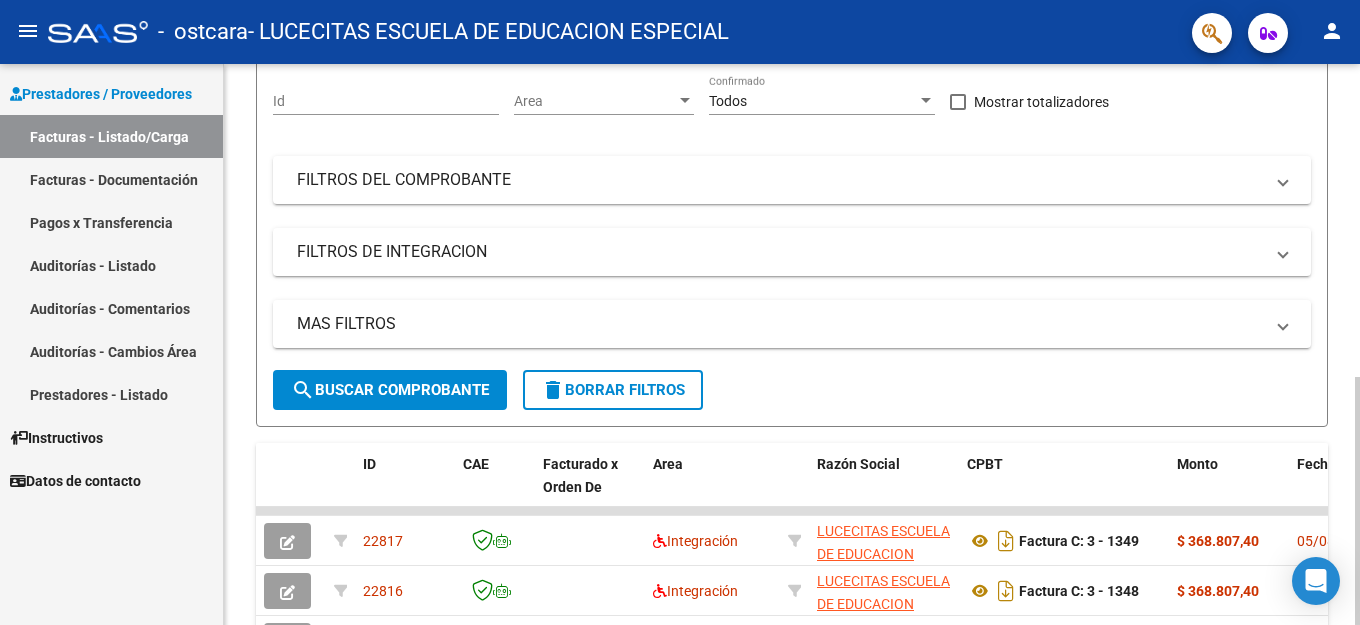 click 